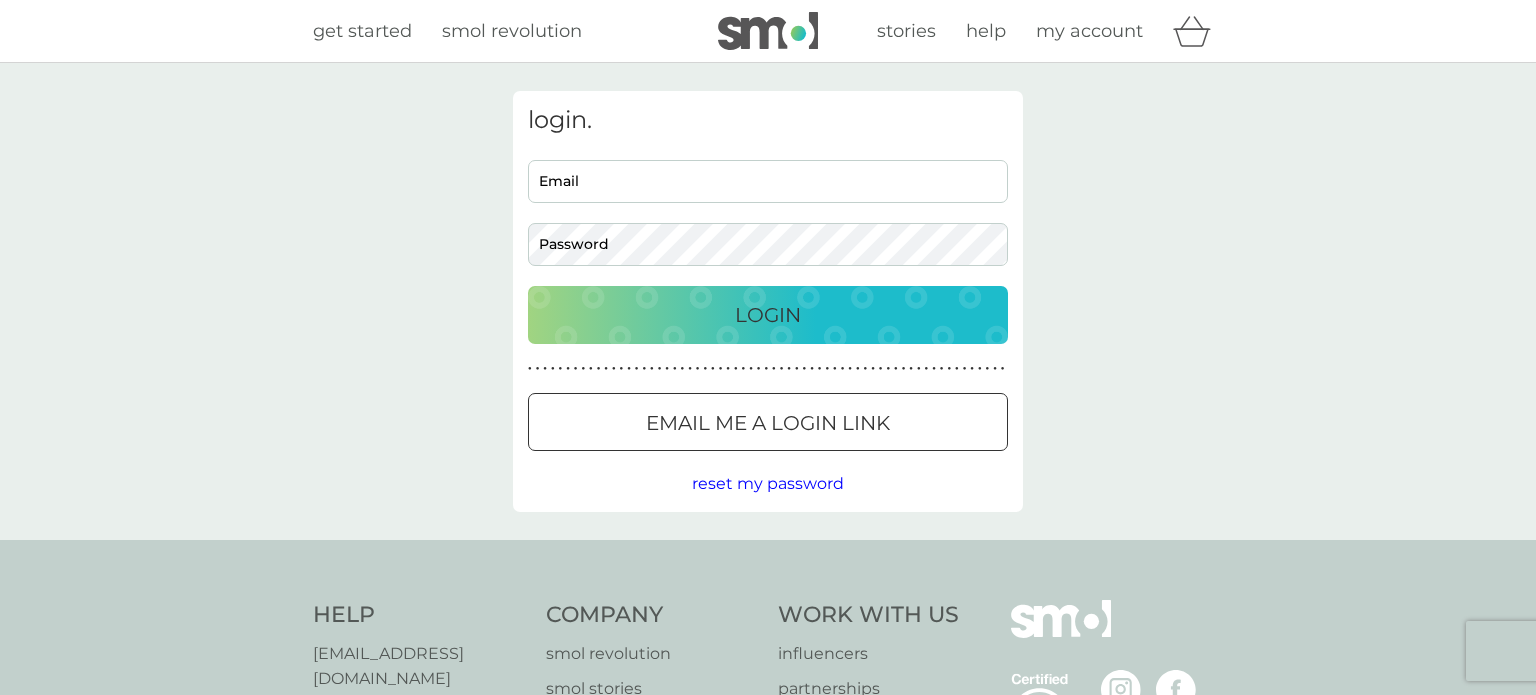 scroll, scrollTop: 0, scrollLeft: 0, axis: both 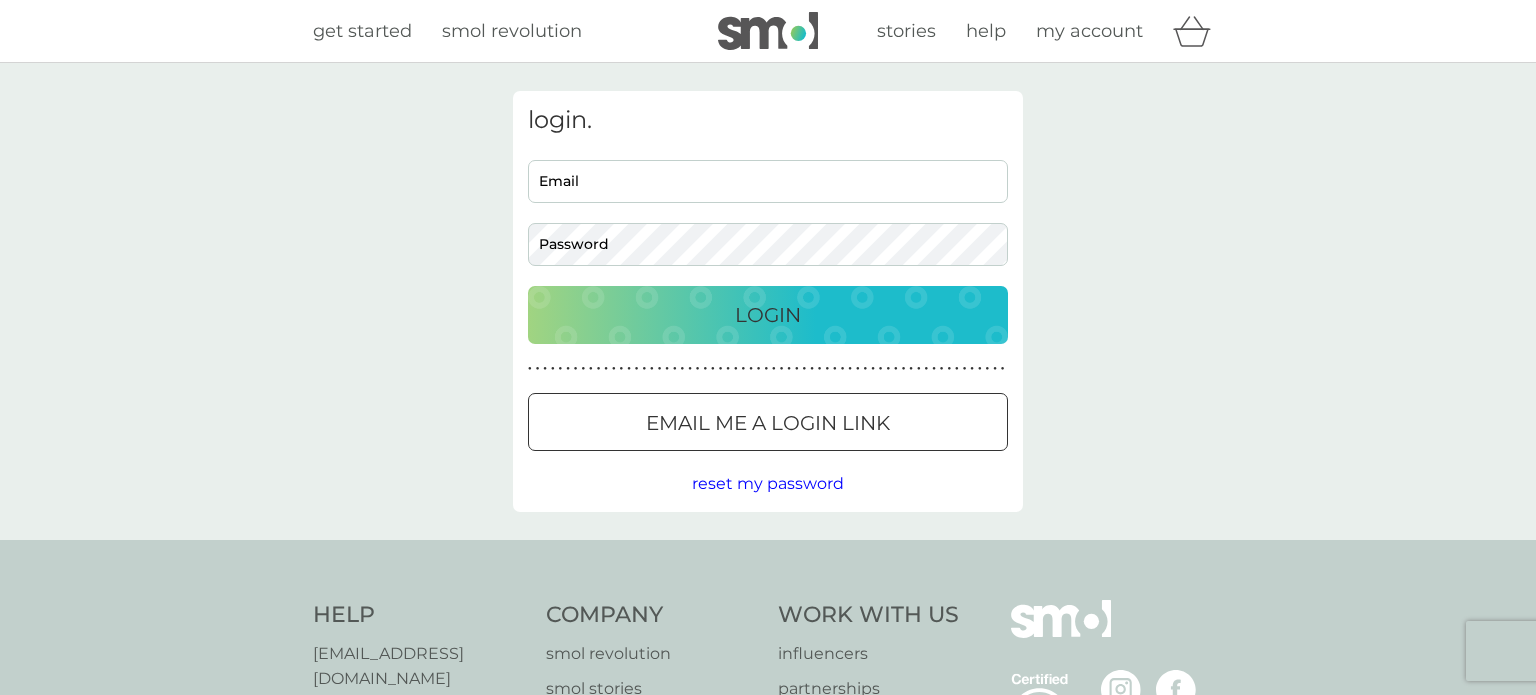 type on "[EMAIL_ADDRESS][DOMAIN_NAME]" 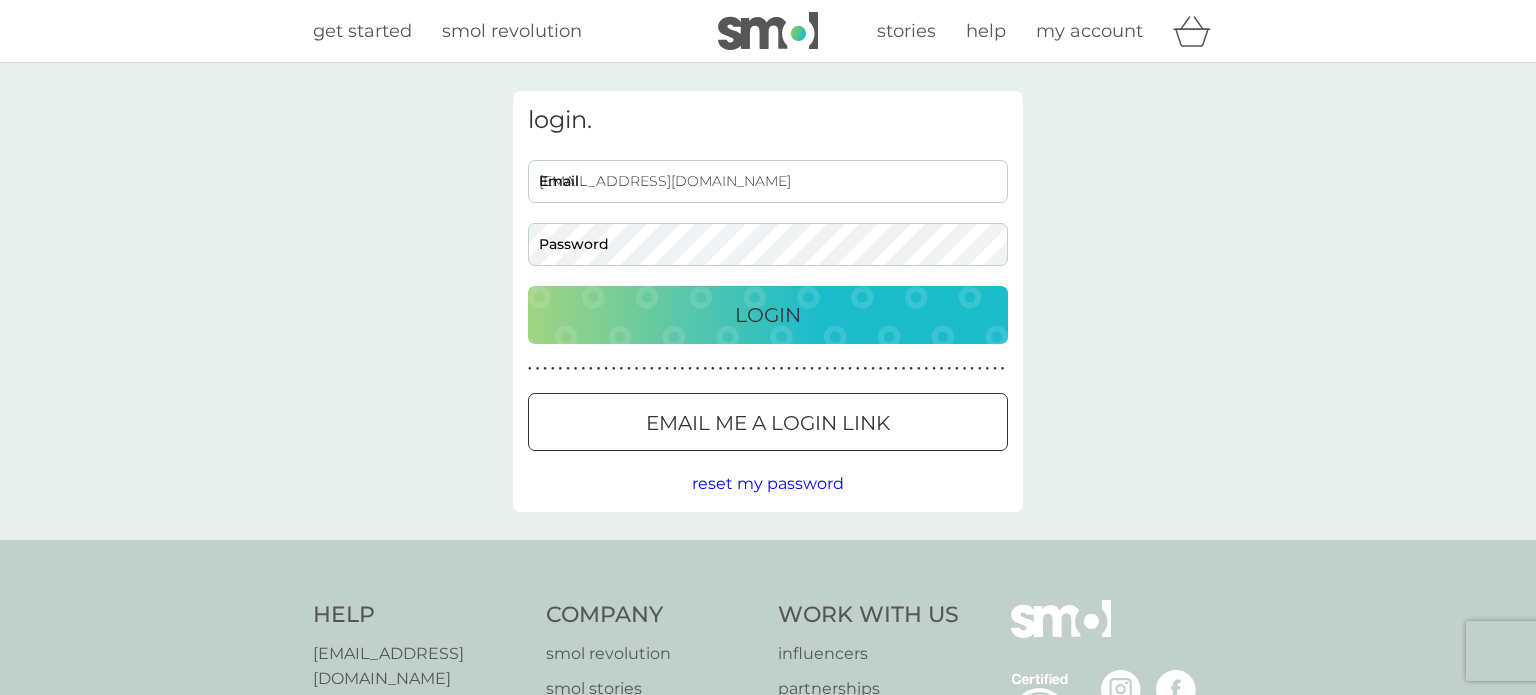 click on "Login" at bounding box center [768, 315] 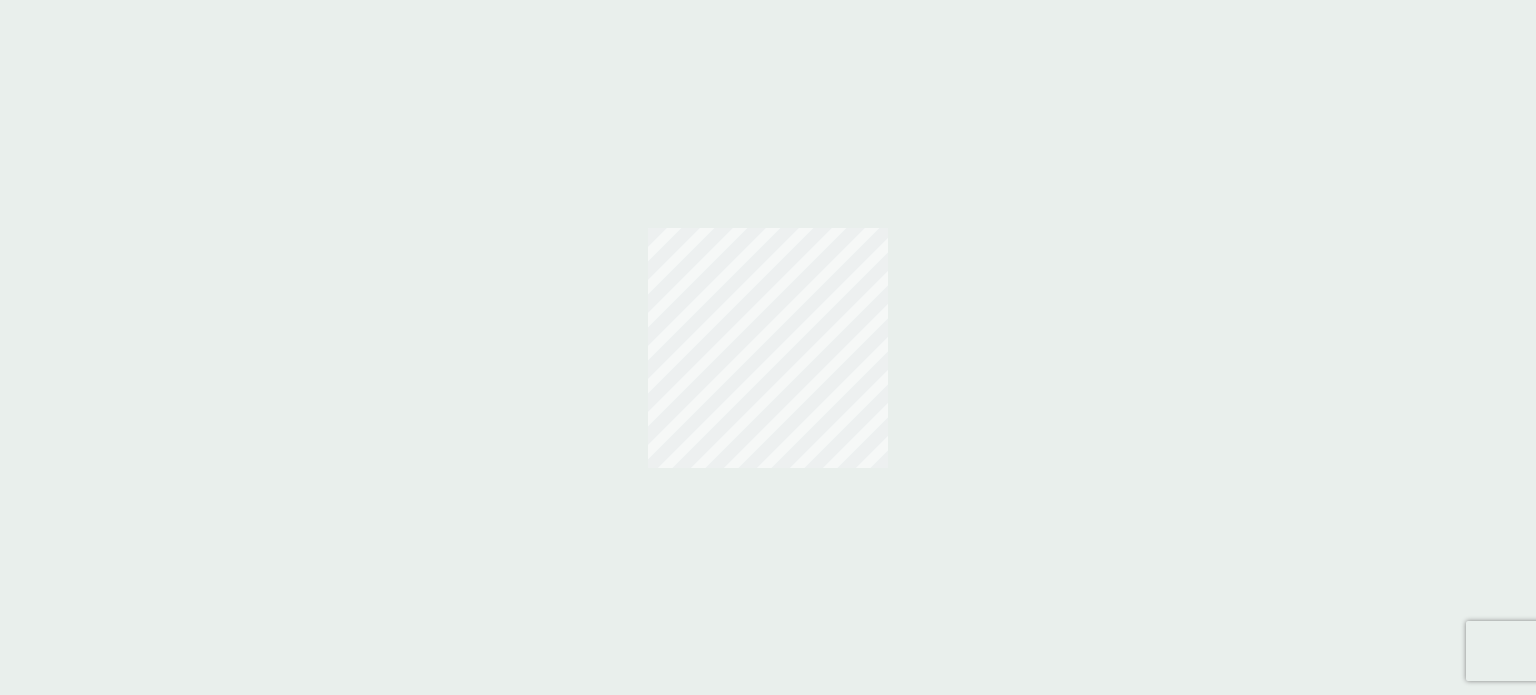 scroll, scrollTop: 0, scrollLeft: 0, axis: both 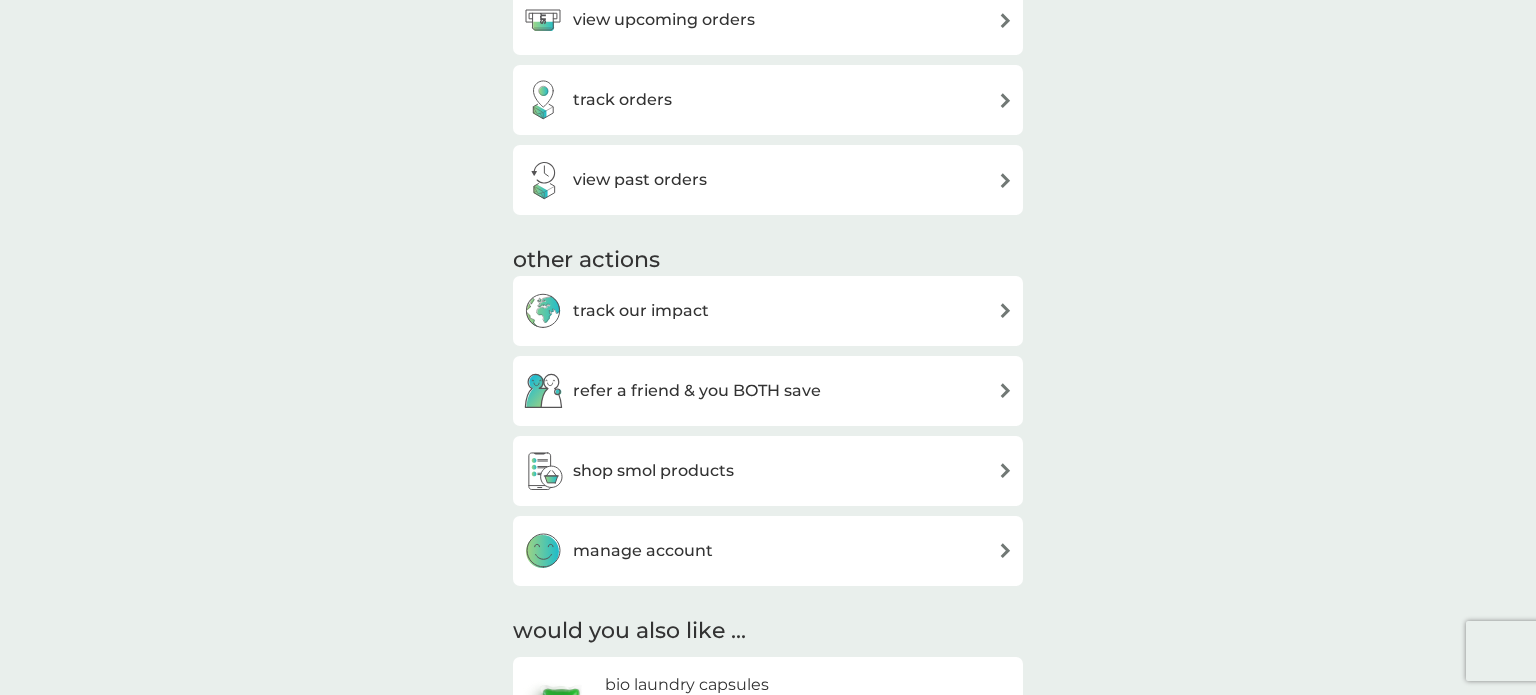 click at bounding box center (1005, 470) 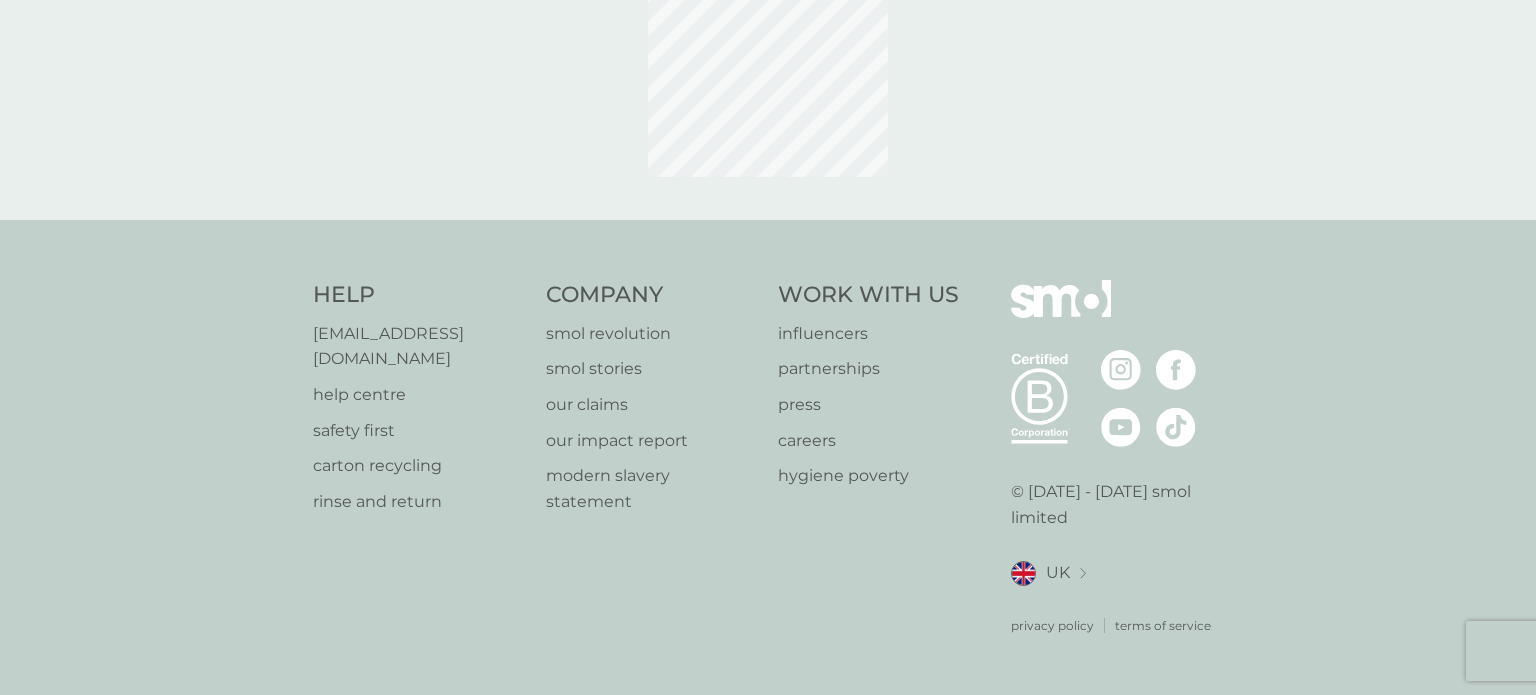 scroll, scrollTop: 0, scrollLeft: 0, axis: both 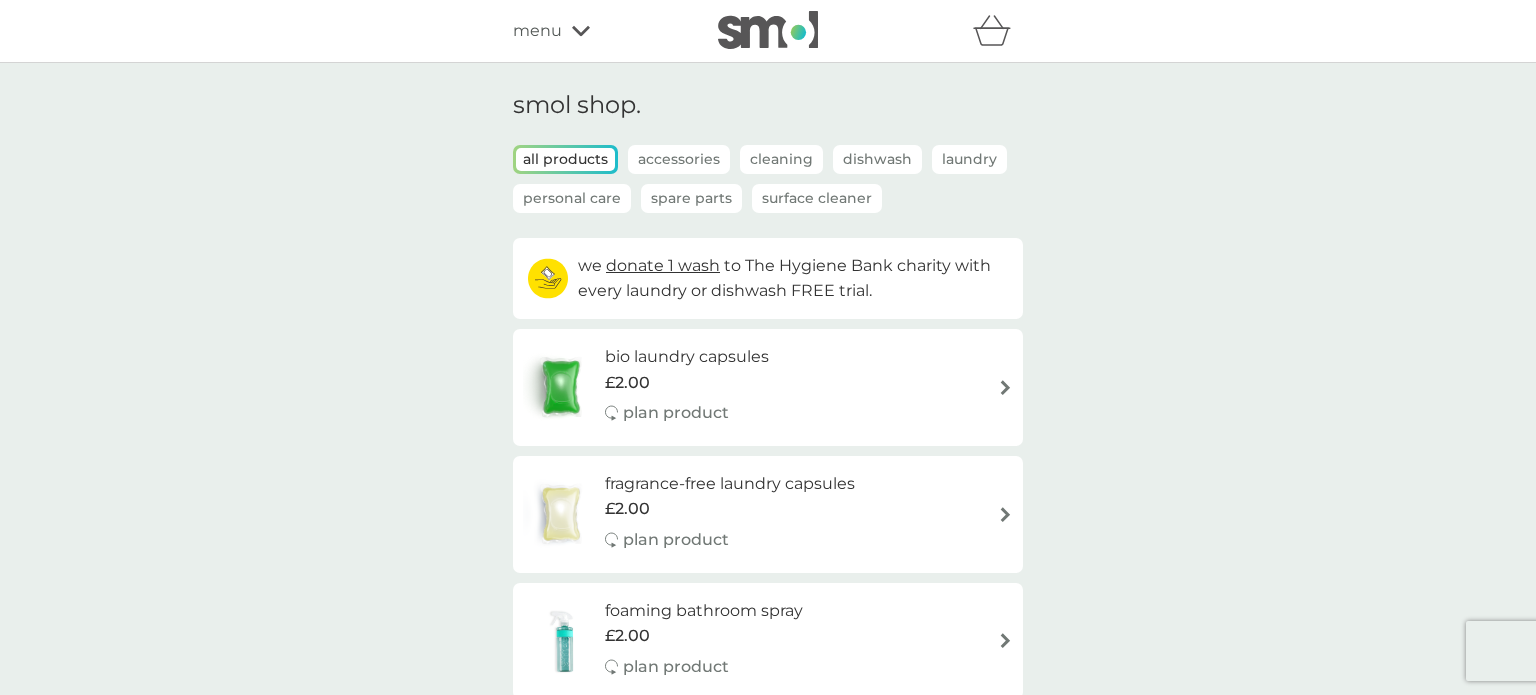 click on "fragrance-free laundry capsules £2.00 plan product" at bounding box center [768, 514] 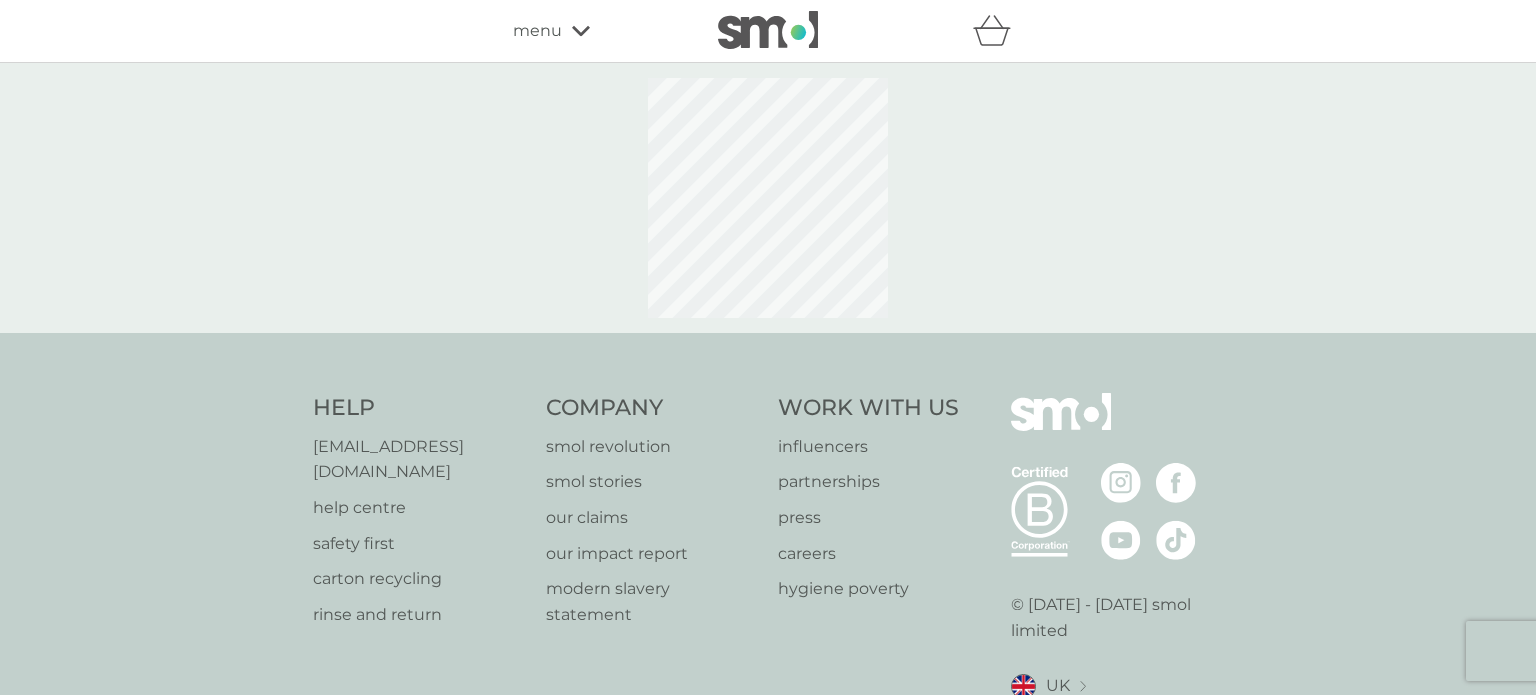 select on "42" 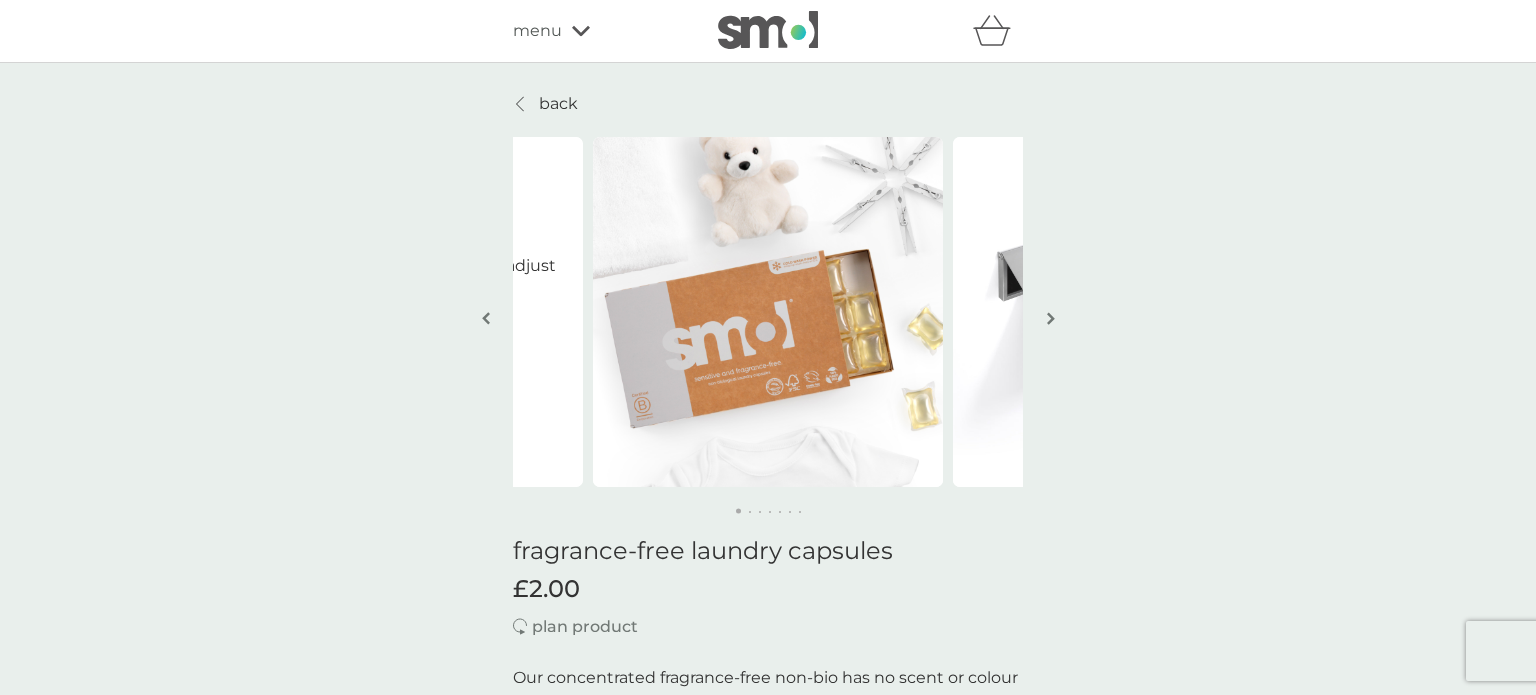 click at bounding box center (1051, 318) 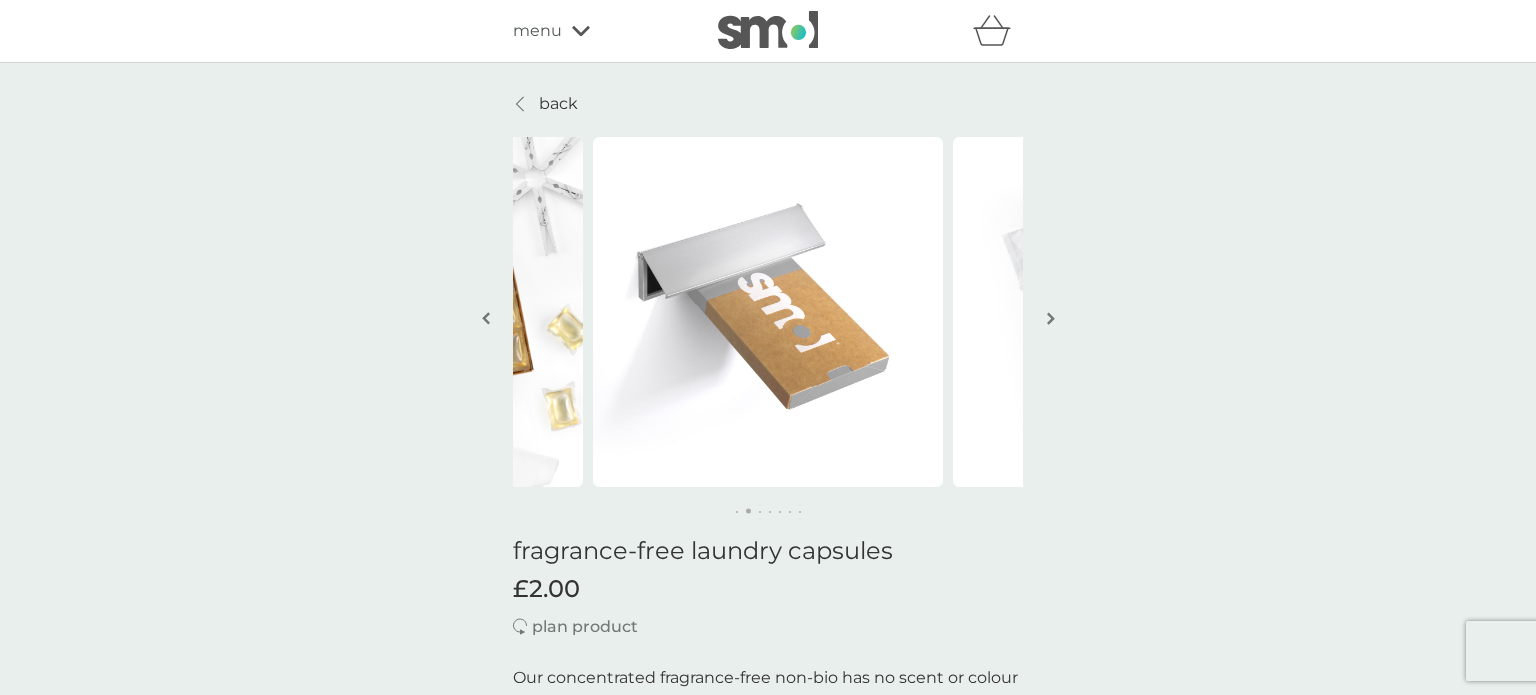 click at bounding box center [1051, 318] 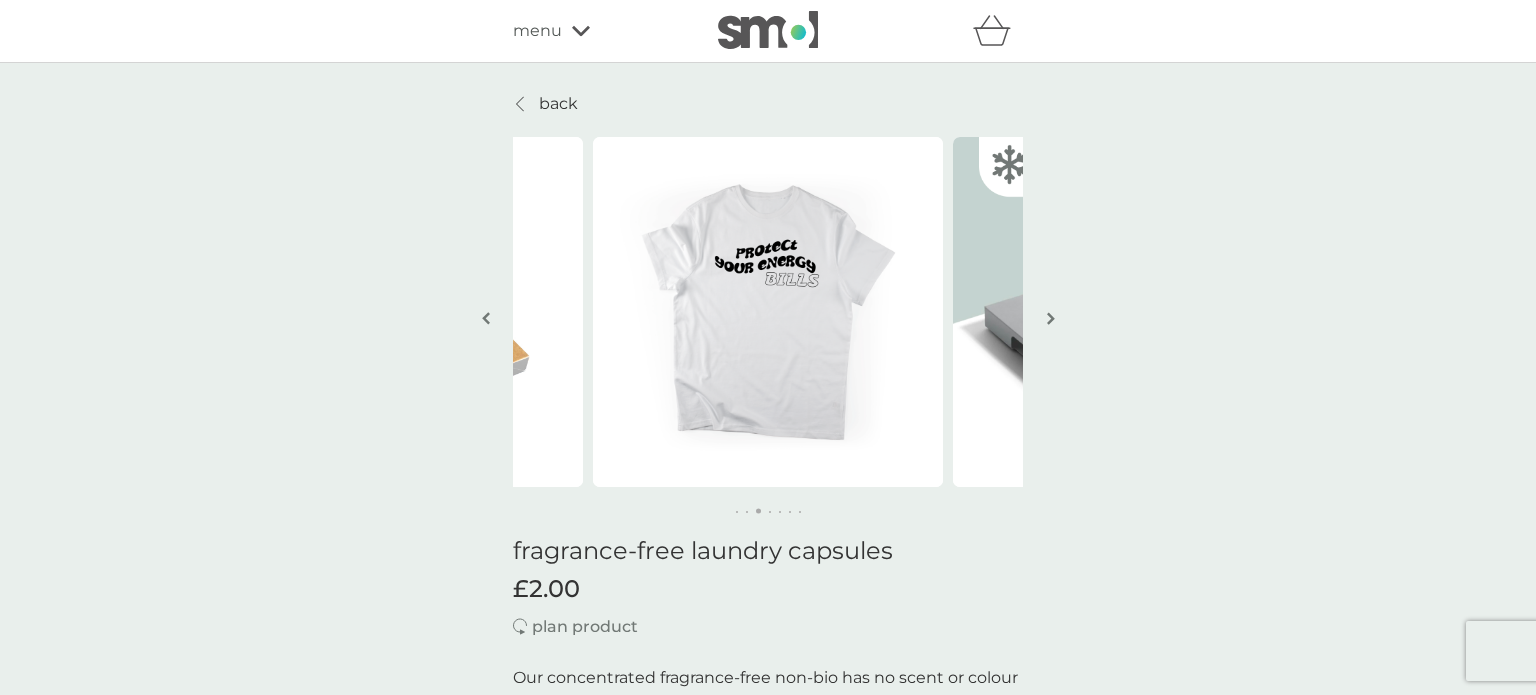 click at bounding box center (1051, 318) 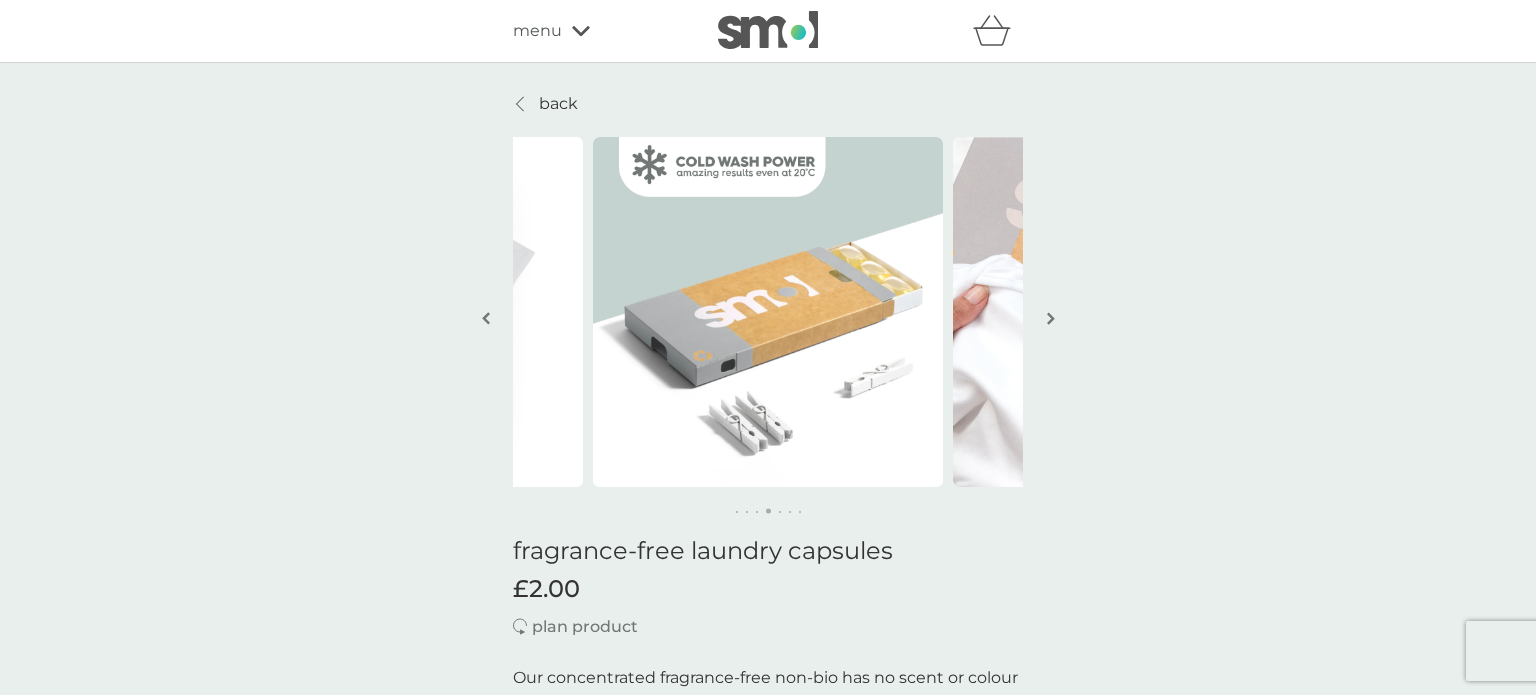 click at bounding box center [1051, 318] 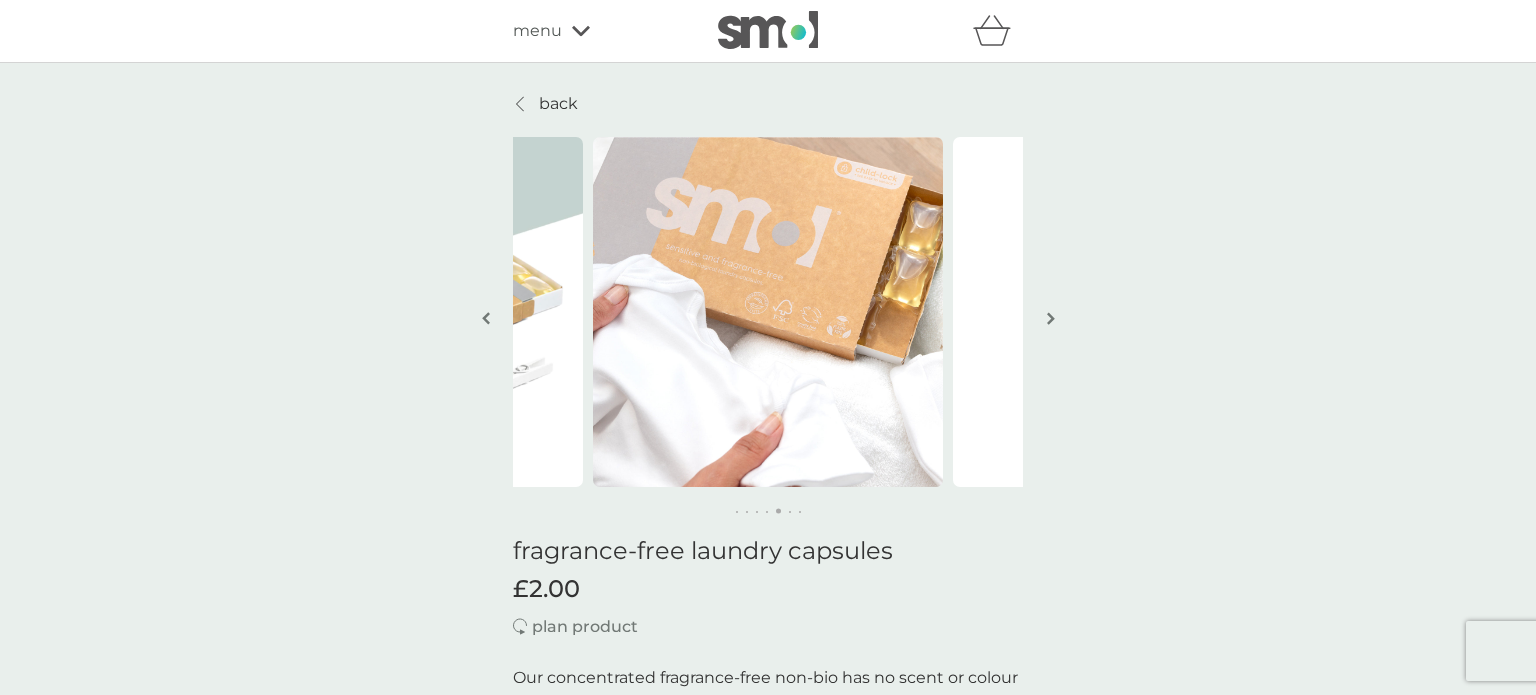 click at bounding box center (1051, 318) 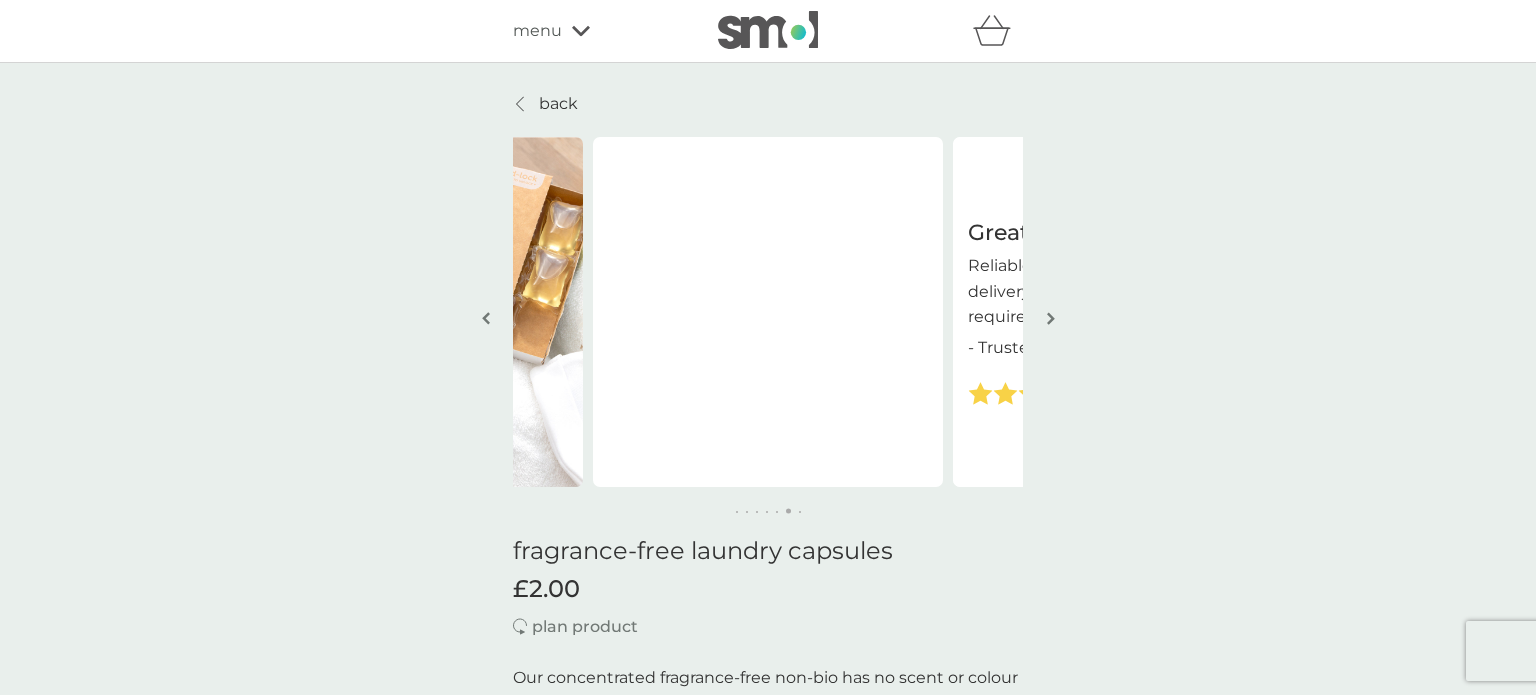type 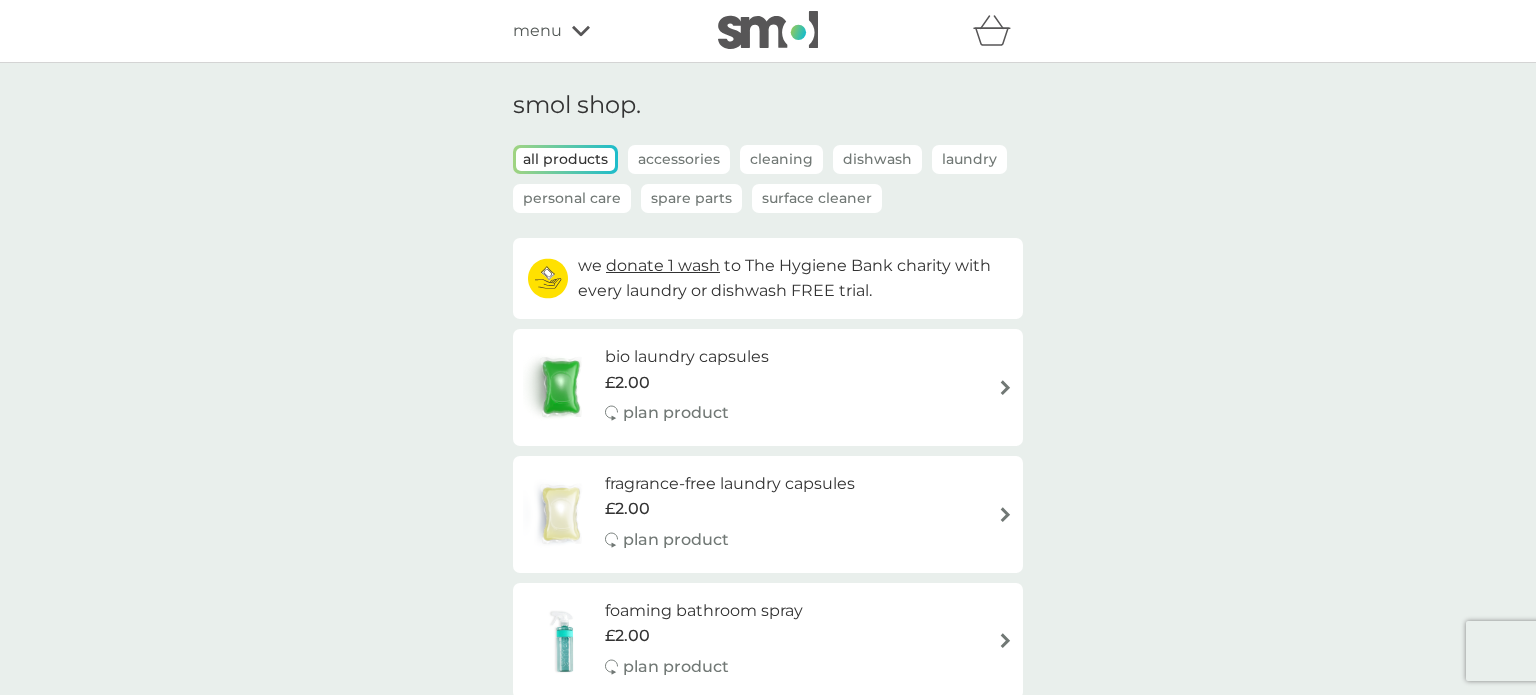 click on "smol shop. all products Accessories Cleaning Dishwash Laundry Personal Care Spare Parts Surface Cleaner we   donate 1 wash   to The Hygiene Bank charity with every laundry or dishwash FREE trial. bio laundry capsules £2.00 plan product fragrance-free laundry capsules £2.00 plan product foaming bathroom spray £2.00 plan product dishbrush £10.00 plan product donate a wash £0.30 plan add on dishwasher storage caddy £8.50 bio laundry liquid £6.25 £3.00 plan product hand soap £8.50 plan product body bars £8.50 plan product toothbrushes £7.50 plan product cloths £10.50 plan product sponges £6.25 plan product foaming handwash £3.00 plan product non-bio laundry storage caddy £8.50 non-bio laundry liquid £6.25 £3.00 plan product shampoo bars £8.50 plan product toothpaste £12.50 plan product rubber gloves £5.25 soap magnets £12.50 fabric conditioner £11.50 you’ve got this plan Manage plan floor cleaner £7.00 you’ve got this plan Manage plan non-bio laundry capsules £6.00 Manage plan £6.50" at bounding box center [768, 1801] 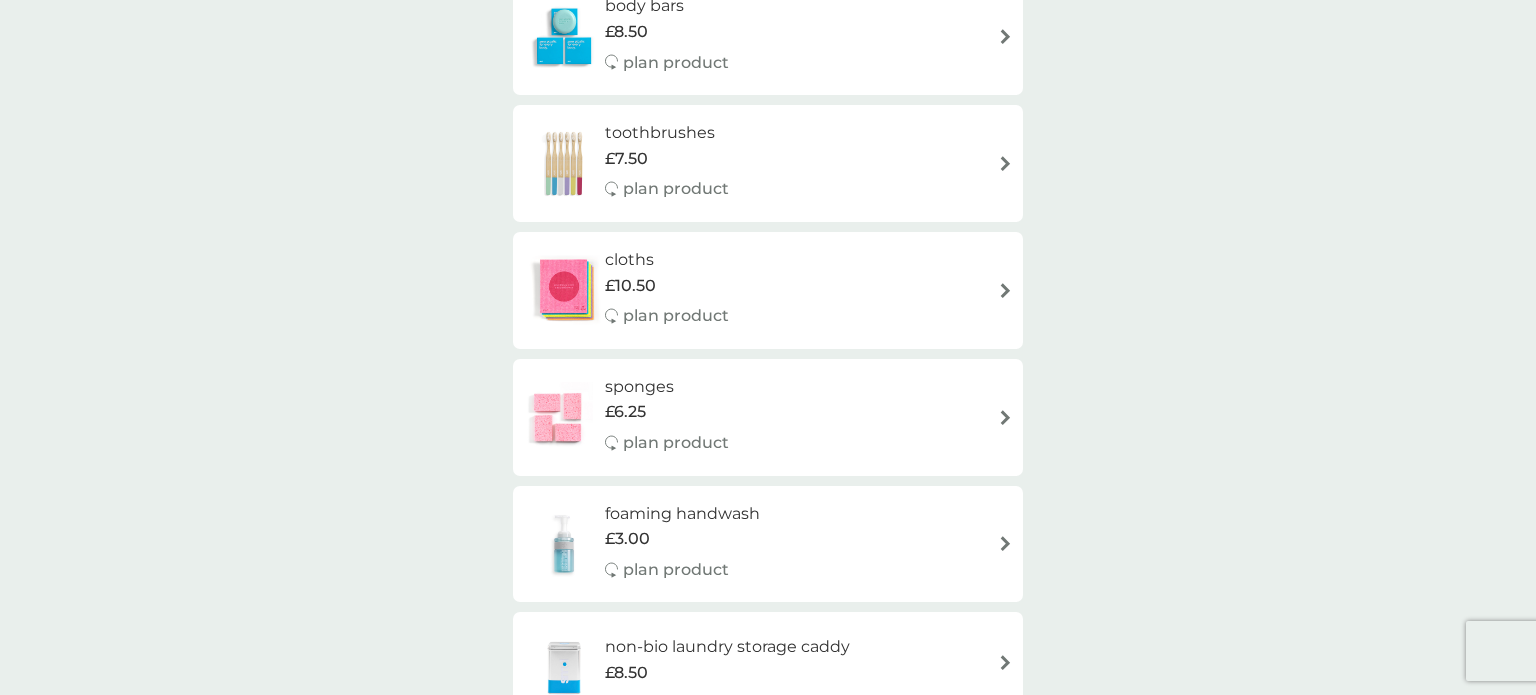 scroll, scrollTop: 1240, scrollLeft: 0, axis: vertical 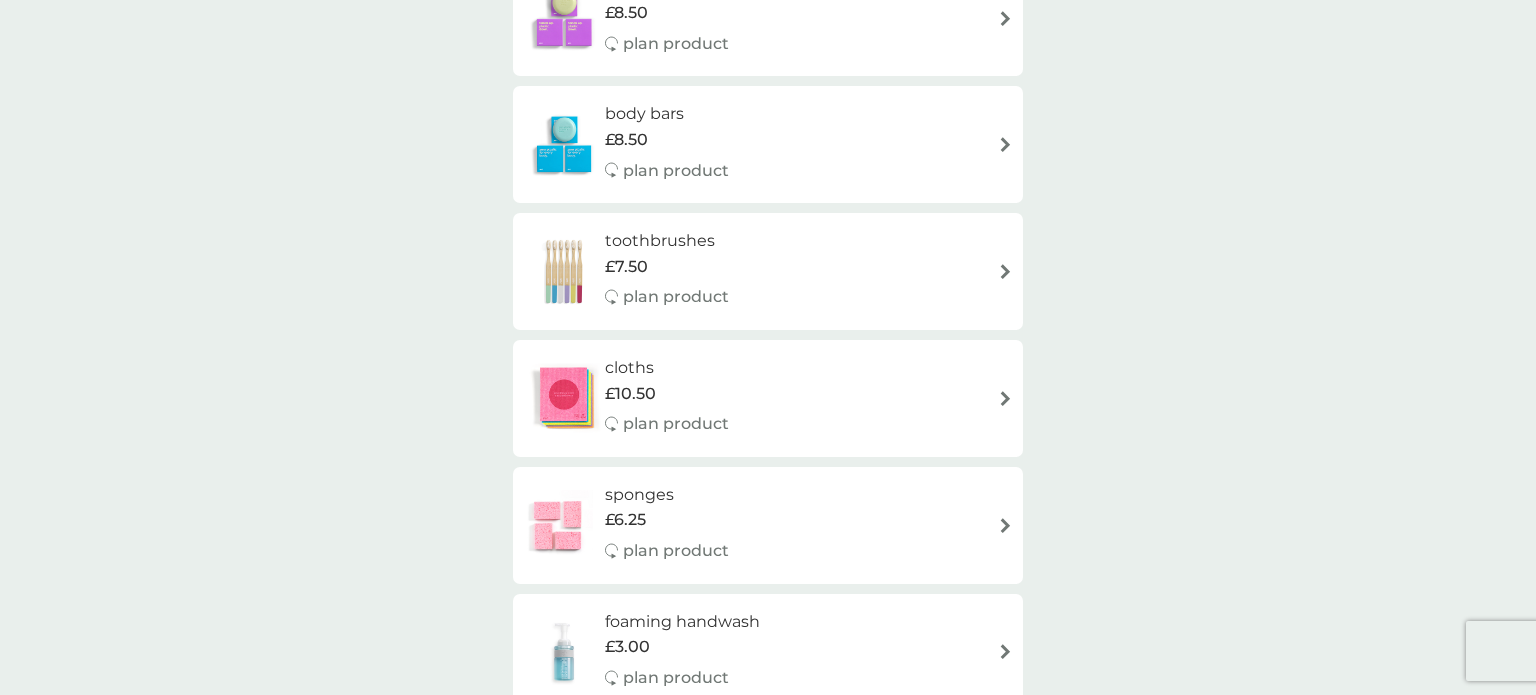 click on "sponges" at bounding box center [667, 495] 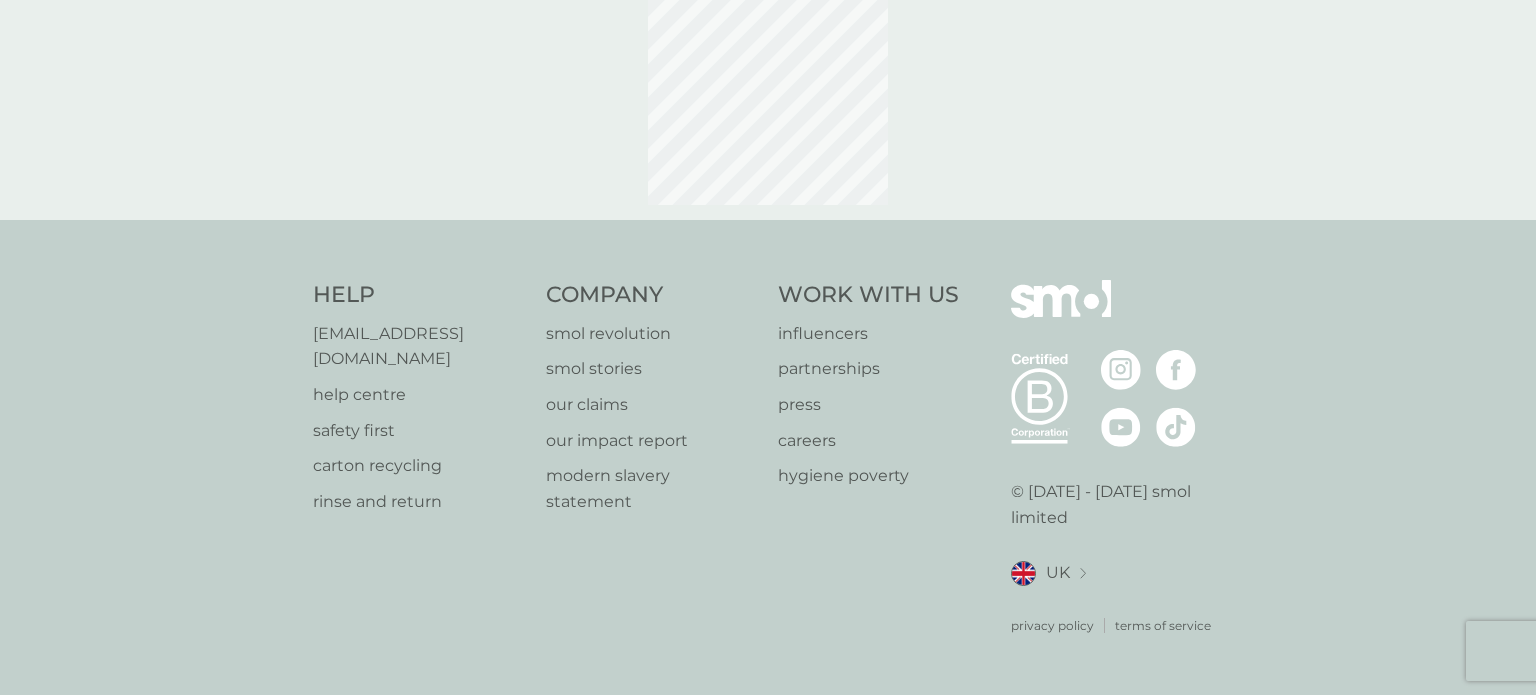 scroll, scrollTop: 0, scrollLeft: 0, axis: both 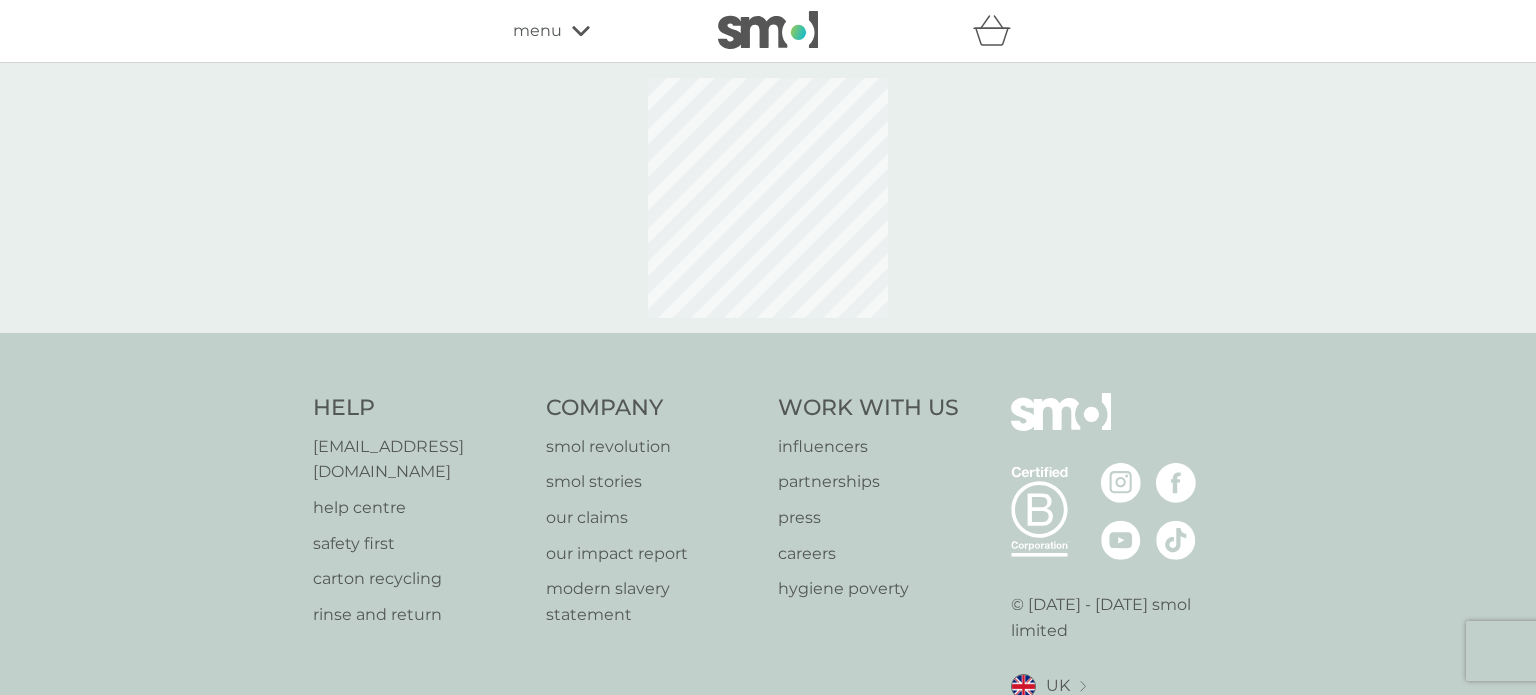 select on "63" 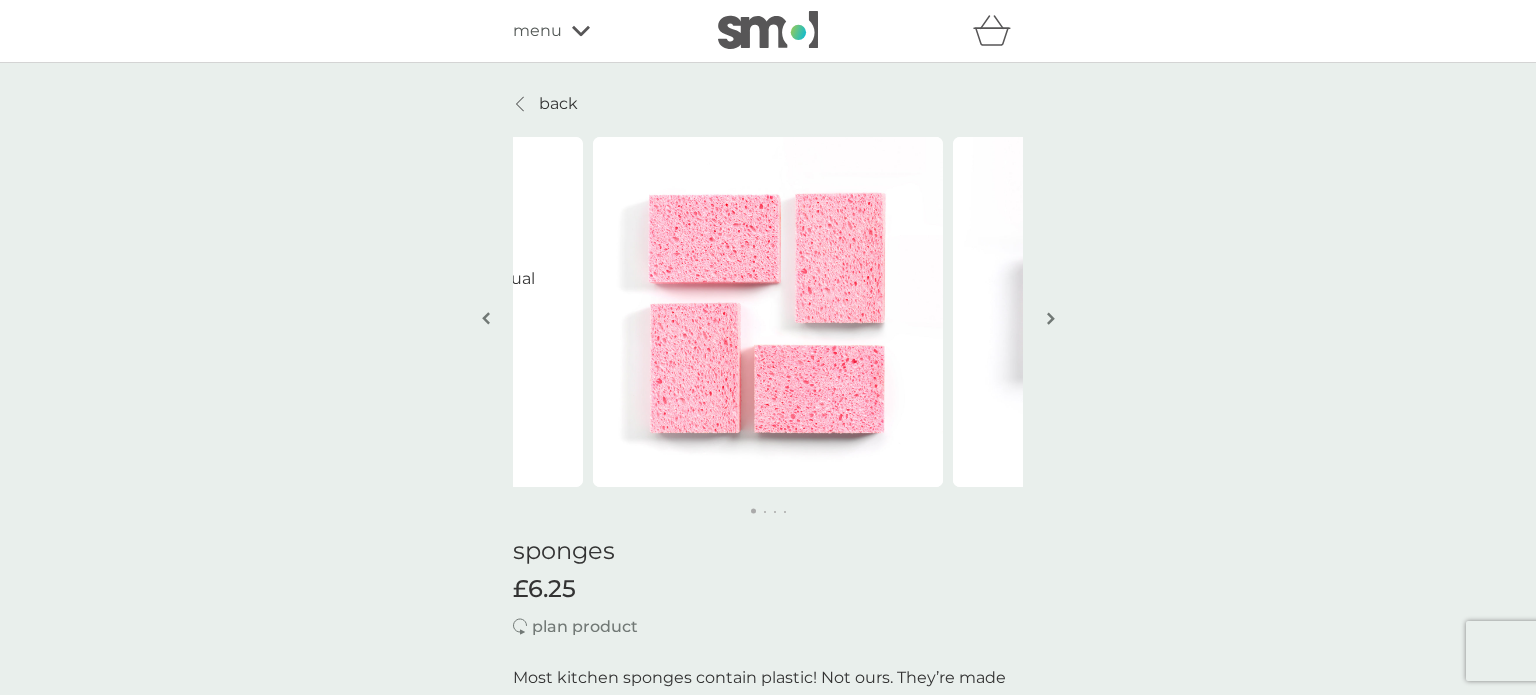click on "back" at bounding box center [558, 104] 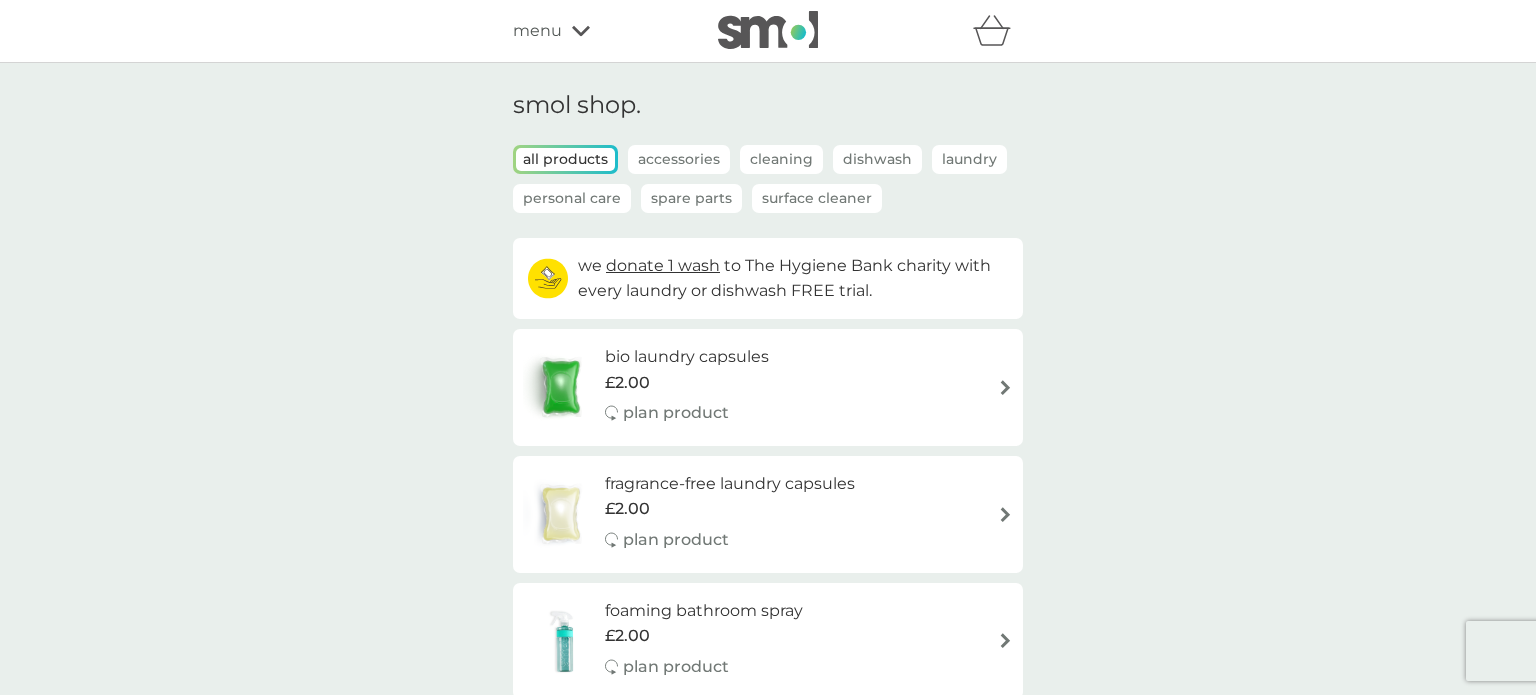 click on "smol shop. all products Accessories Cleaning Dishwash Laundry Personal Care Spare Parts Surface Cleaner we   donate 1 wash   to The Hygiene Bank charity with every laundry or dishwash FREE trial. bio laundry capsules £2.00 plan product fragrance-free laundry capsules £2.00 plan product foaming bathroom spray £2.00 plan product dishbrush £10.00 plan product donate a wash £0.30 plan add on dishwasher storage caddy £8.50 bio laundry liquid £6.25 £3.00 plan product hand soap £8.50 plan product body bars £8.50 plan product toothbrushes £7.50 plan product cloths £10.50 plan product sponges £6.25 plan product foaming handwash £3.00 plan product non-bio laundry storage caddy £8.50 non-bio laundry liquid £6.25 £3.00 plan product shampoo bars £8.50 plan product toothpaste £12.50 plan product rubber gloves £5.25 soap magnets £12.50 fabric conditioner £11.50 you’ve got this plan Manage plan floor cleaner £7.00 you’ve got this plan Manage plan non-bio laundry capsules £6.00 Manage plan £6.50" at bounding box center [768, 1801] 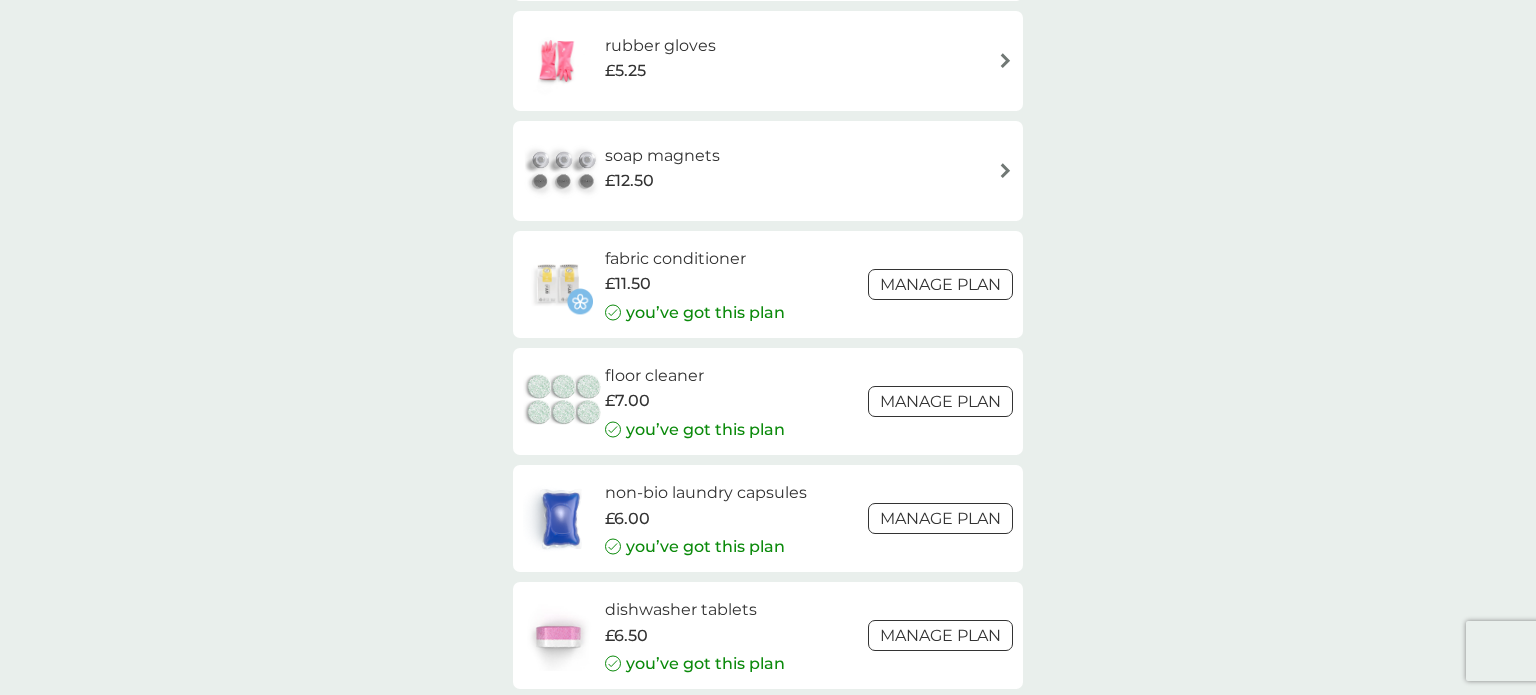 scroll, scrollTop: 2480, scrollLeft: 0, axis: vertical 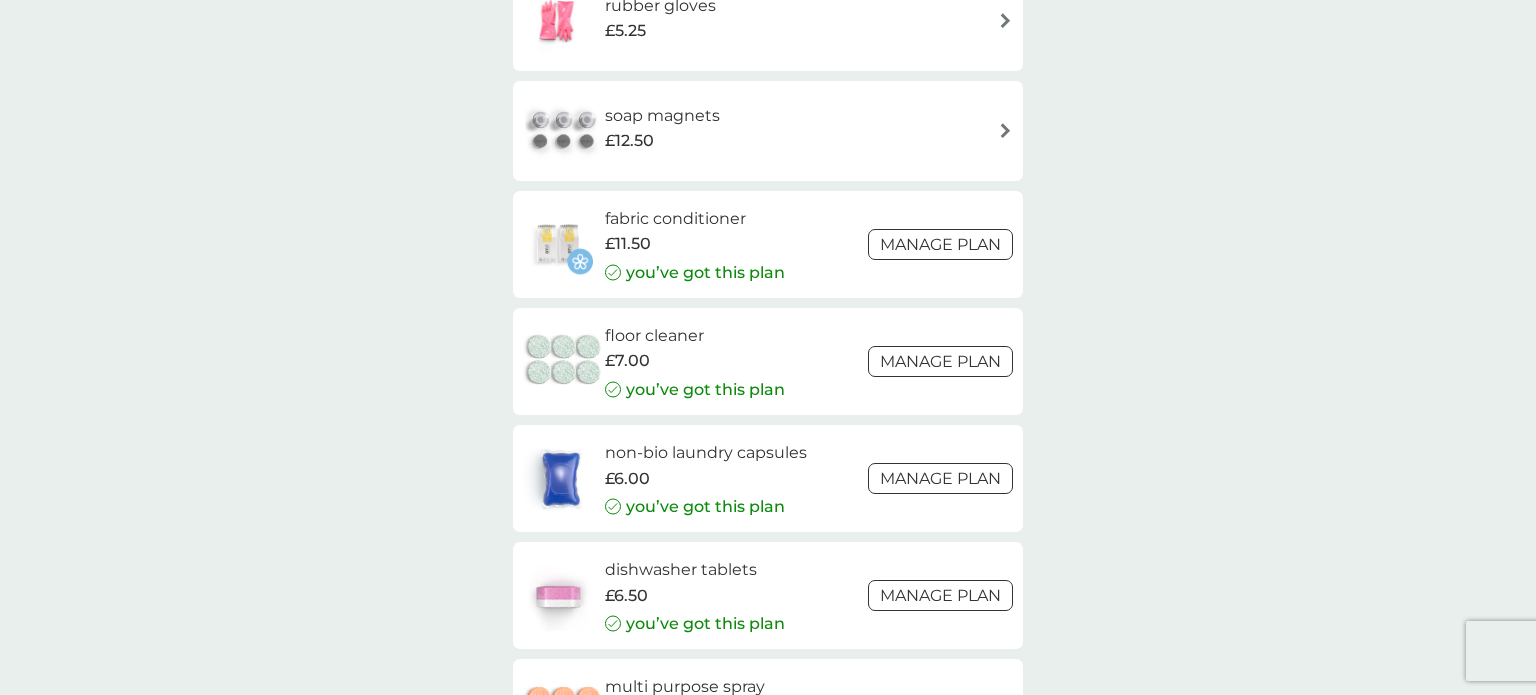 click on "Manage plan" at bounding box center (940, 244) 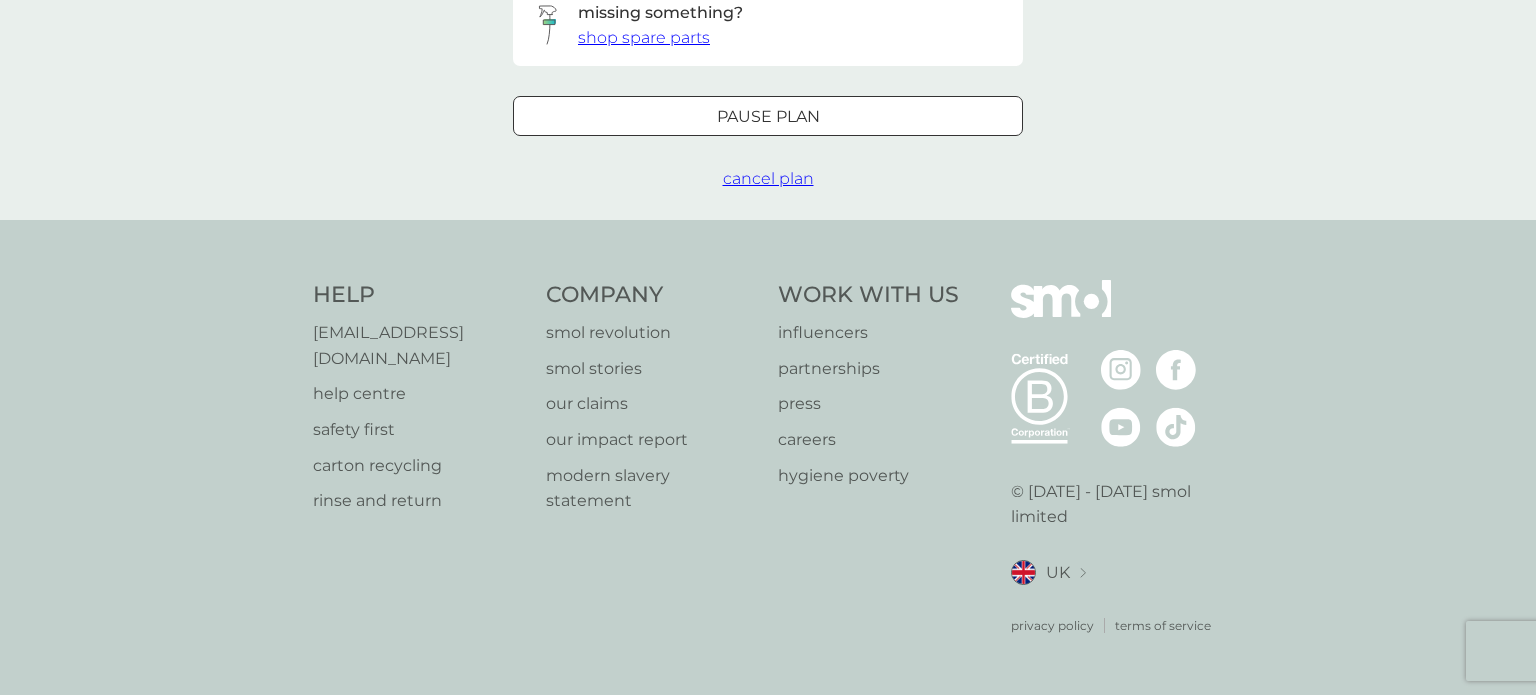 scroll, scrollTop: 0, scrollLeft: 0, axis: both 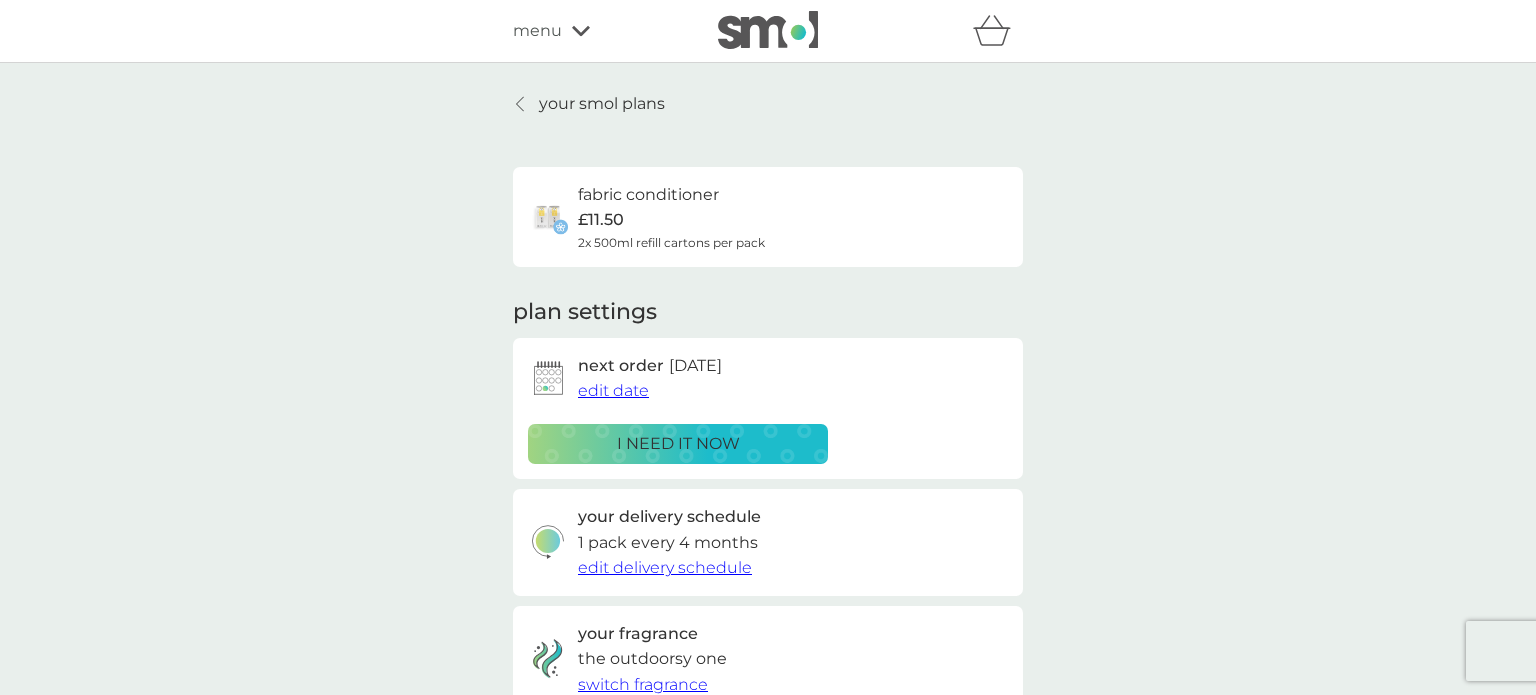 click on "i need it now" at bounding box center [678, 444] 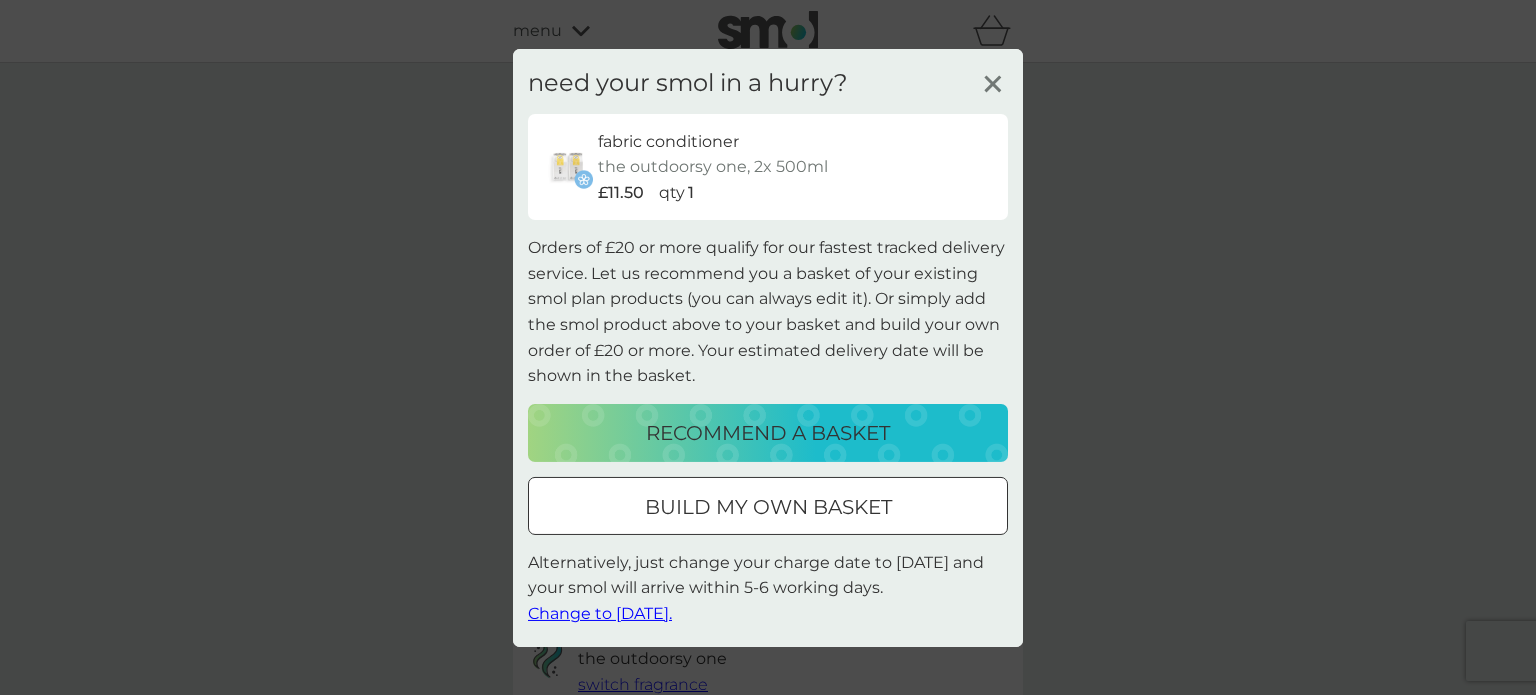 click on "build my own basket" at bounding box center (768, 507) 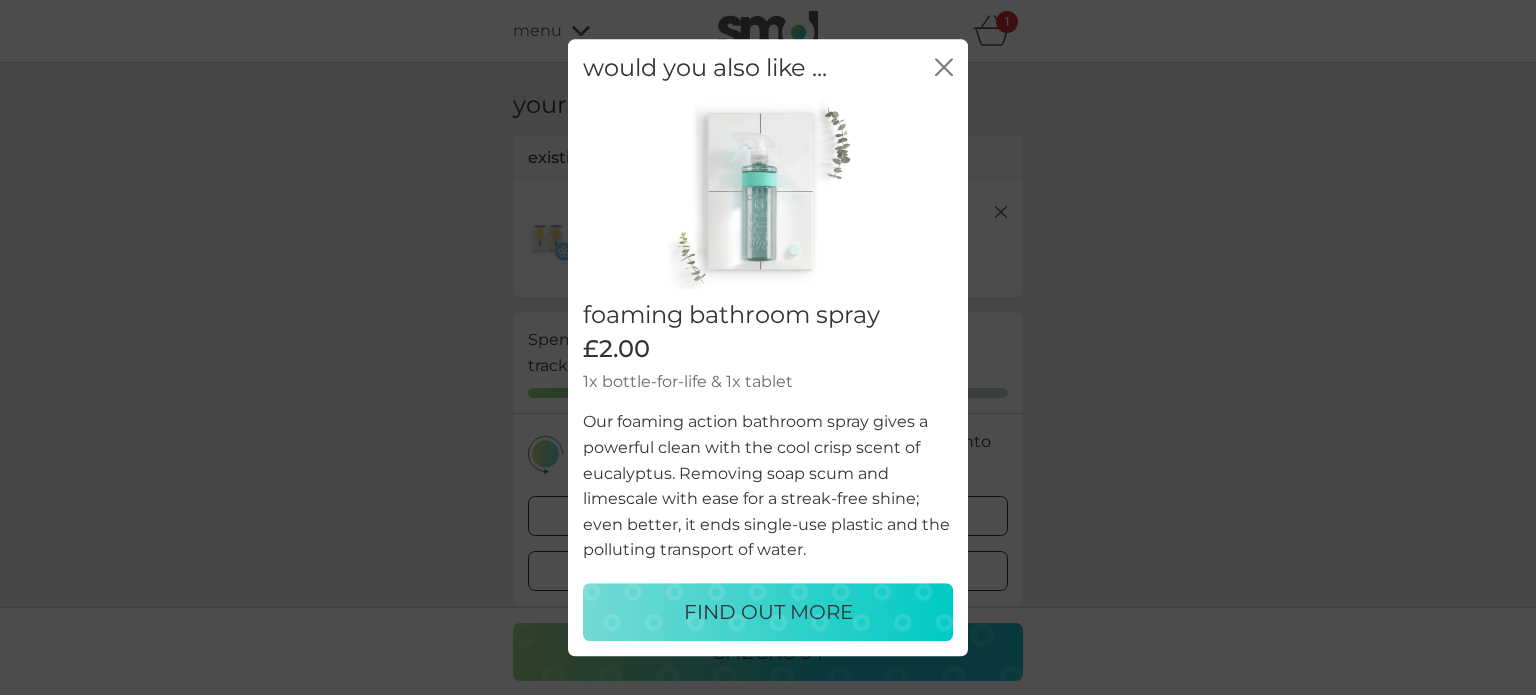 click on "close" 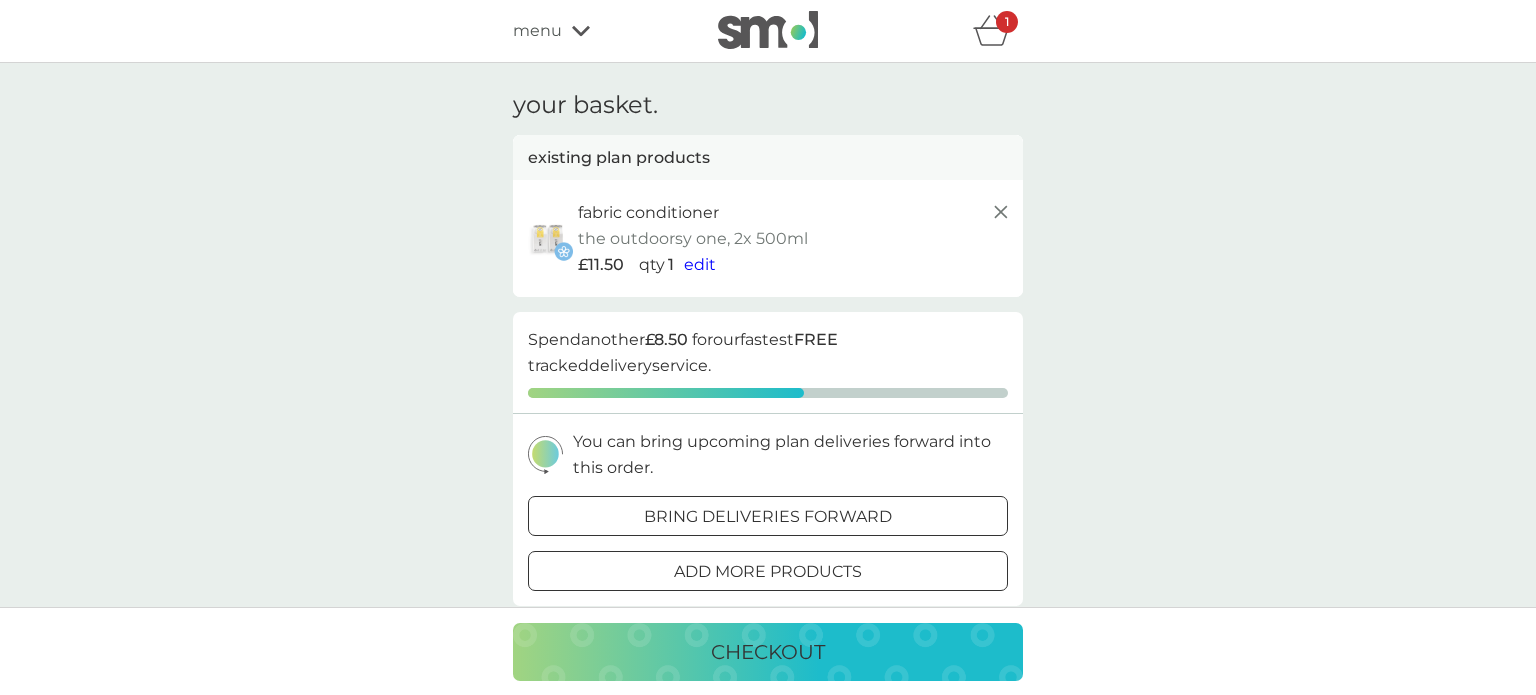 click on "menu" at bounding box center (537, 31) 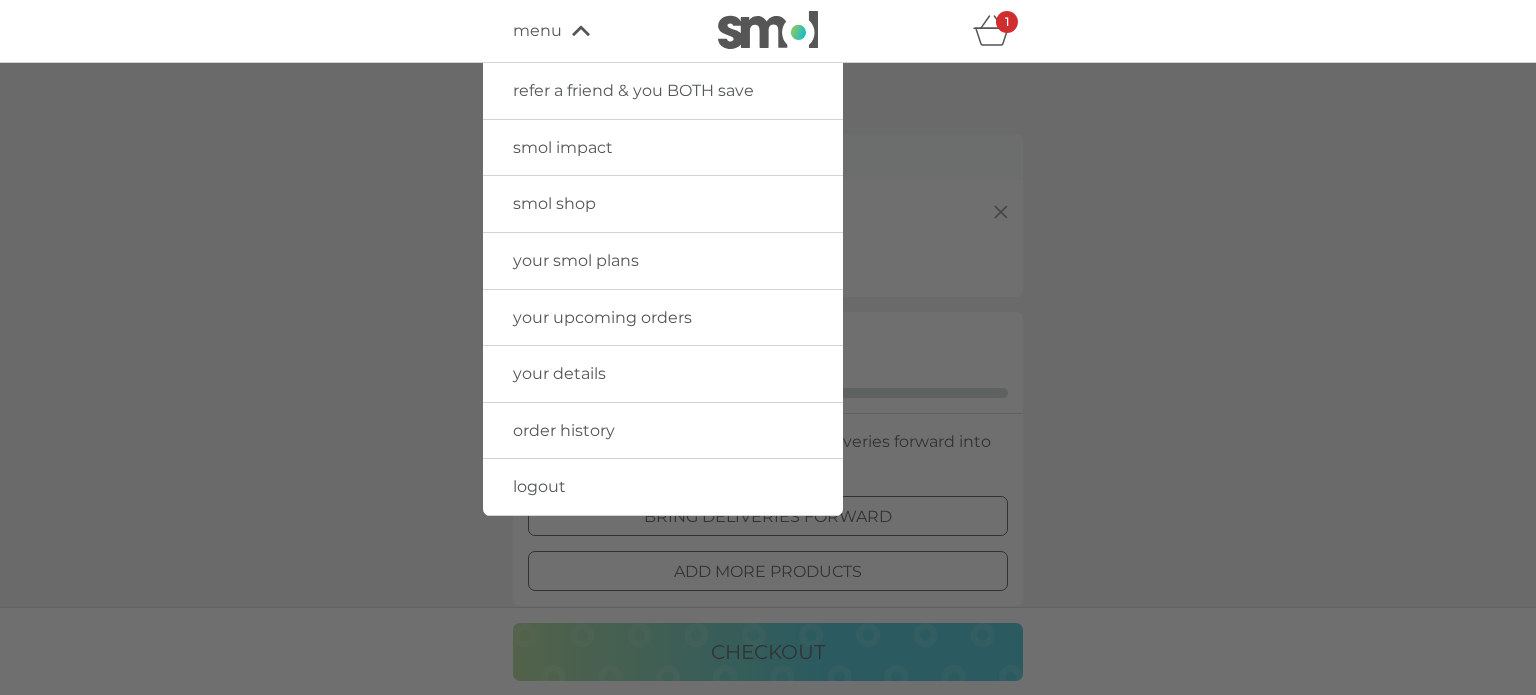 click on "smol shop" at bounding box center [554, 203] 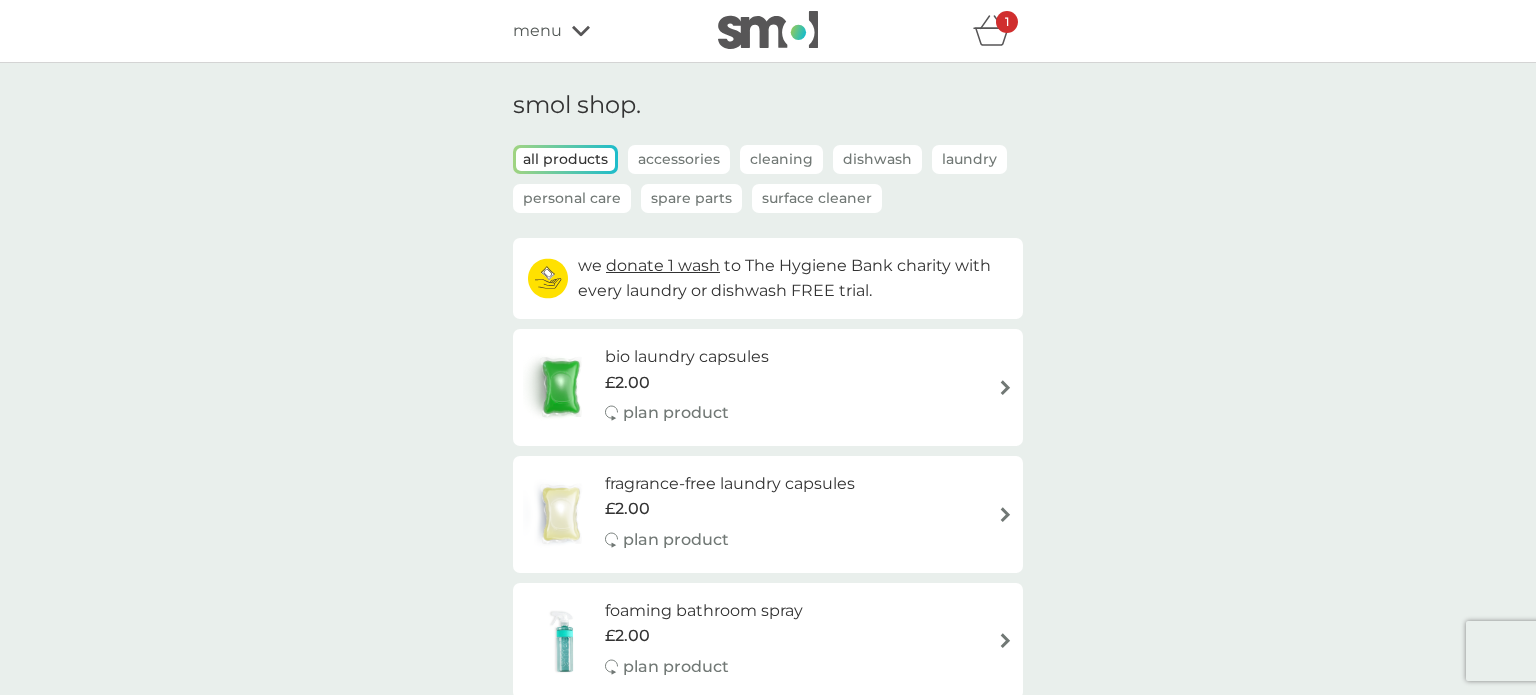 click on "smol shop. all products Accessories Cleaning Dishwash Laundry Personal Care Spare Parts Surface Cleaner we   donate 1 wash   to The Hygiene Bank charity with every laundry or dishwash FREE trial. bio laundry capsules £2.00 plan product fragrance-free laundry capsules £2.00 plan product foaming bathroom spray £2.00 plan product dishbrush £10.00 plan product donate a wash £0.30 plan add on dishwasher storage caddy £8.50 bio laundry liquid £6.25 £3.00 plan product hand soap £8.50 plan product body bars £8.50 plan product toothbrushes £7.50 plan product cloths £10.50 plan product sponges £6.25 plan product foaming handwash £3.00 plan product non-bio laundry storage caddy £8.50 non-bio laundry liquid £6.25 £3.00 plan product shampoo bars £8.50 plan product toothpaste £12.50 plan product rubber gloves £5.25 soap magnets £12.50 fabric conditioner £11.50 you’ve got this plan Manage plan floor cleaner £7.00 you’ve got this plan Manage plan non-bio laundry capsules £6.00 Manage plan £6.50" at bounding box center (768, 1801) 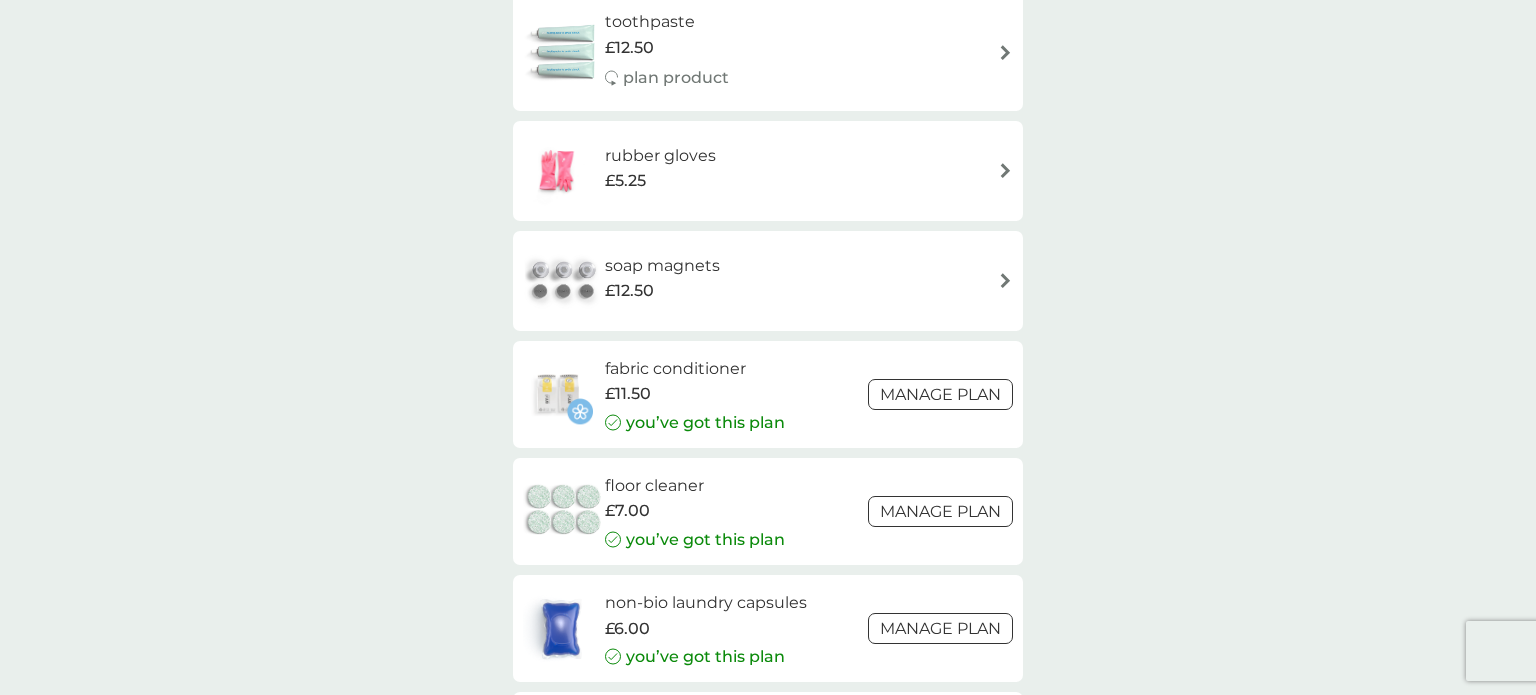 scroll, scrollTop: 2480, scrollLeft: 0, axis: vertical 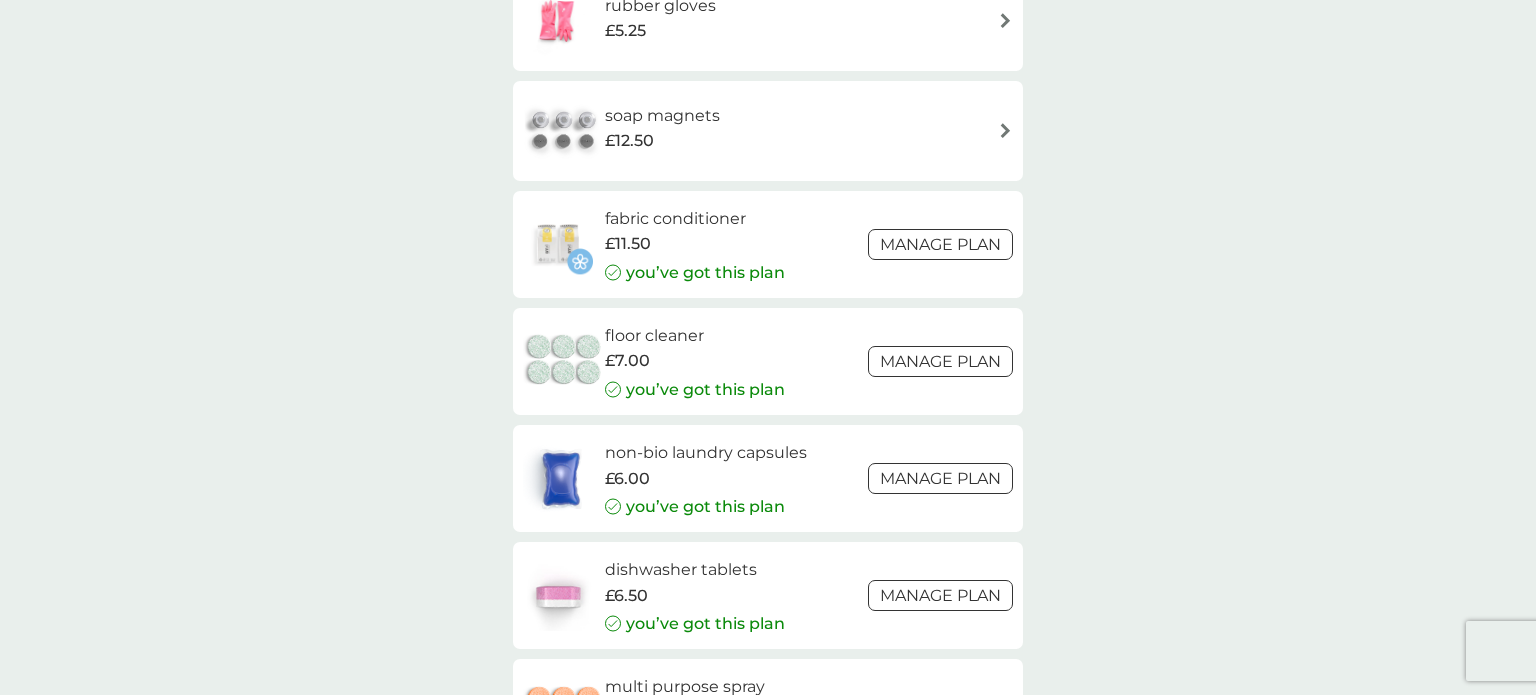 click on "Manage plan" at bounding box center [940, 361] 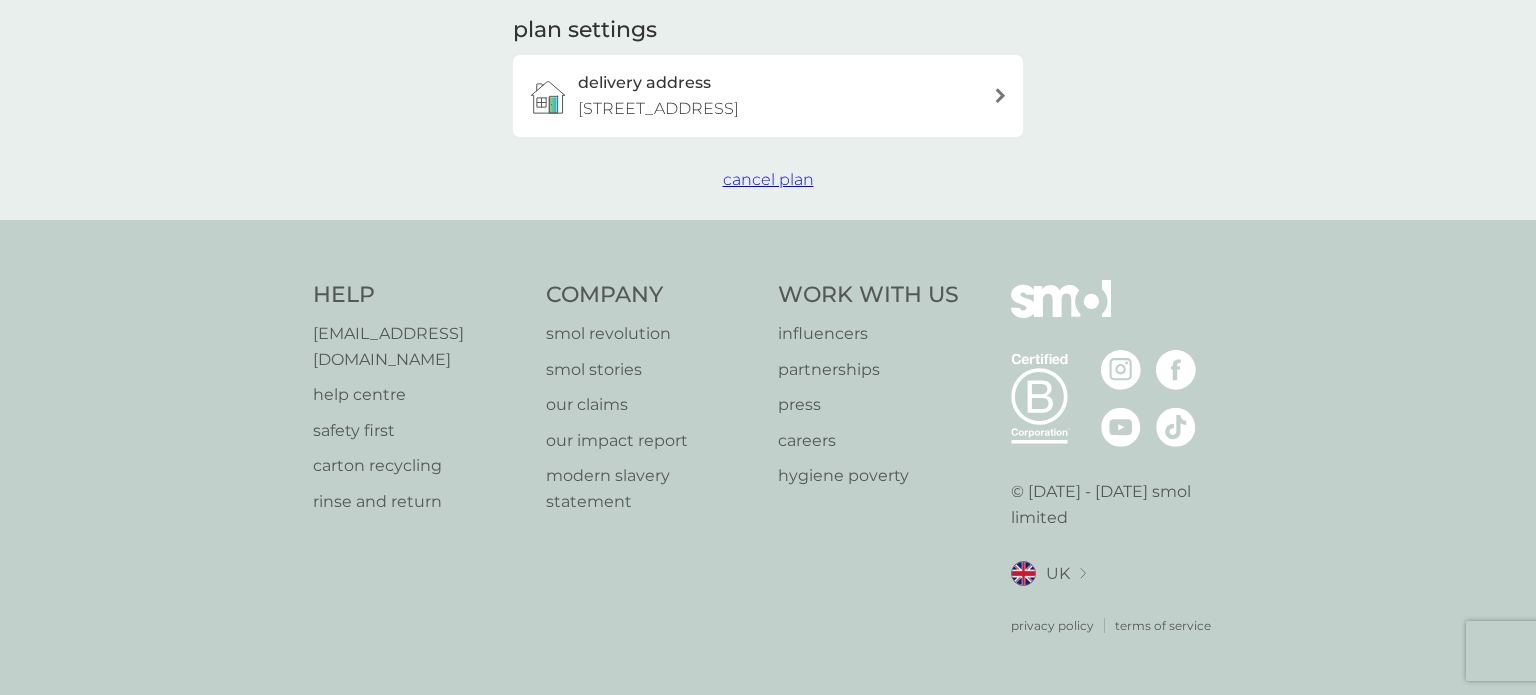 scroll, scrollTop: 0, scrollLeft: 0, axis: both 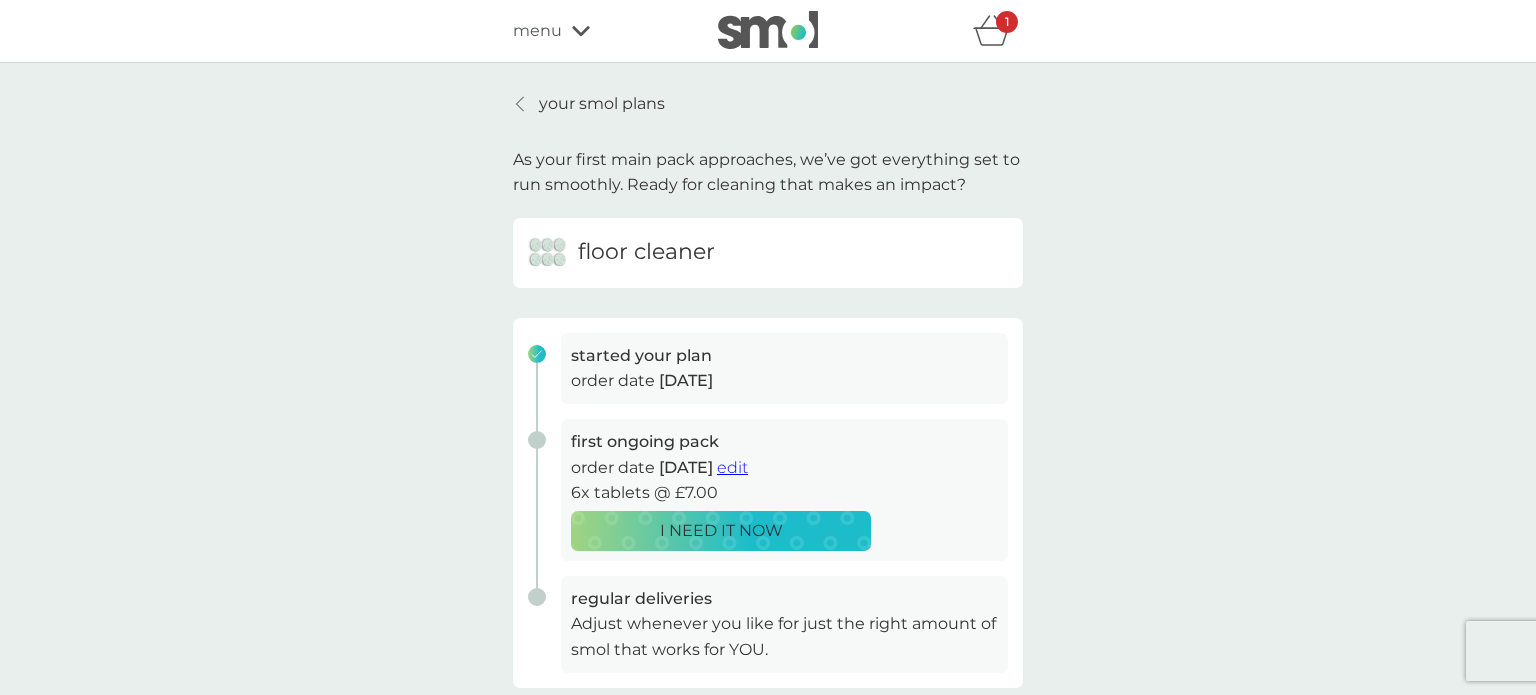 click on "I NEED IT NOW" at bounding box center [721, 531] 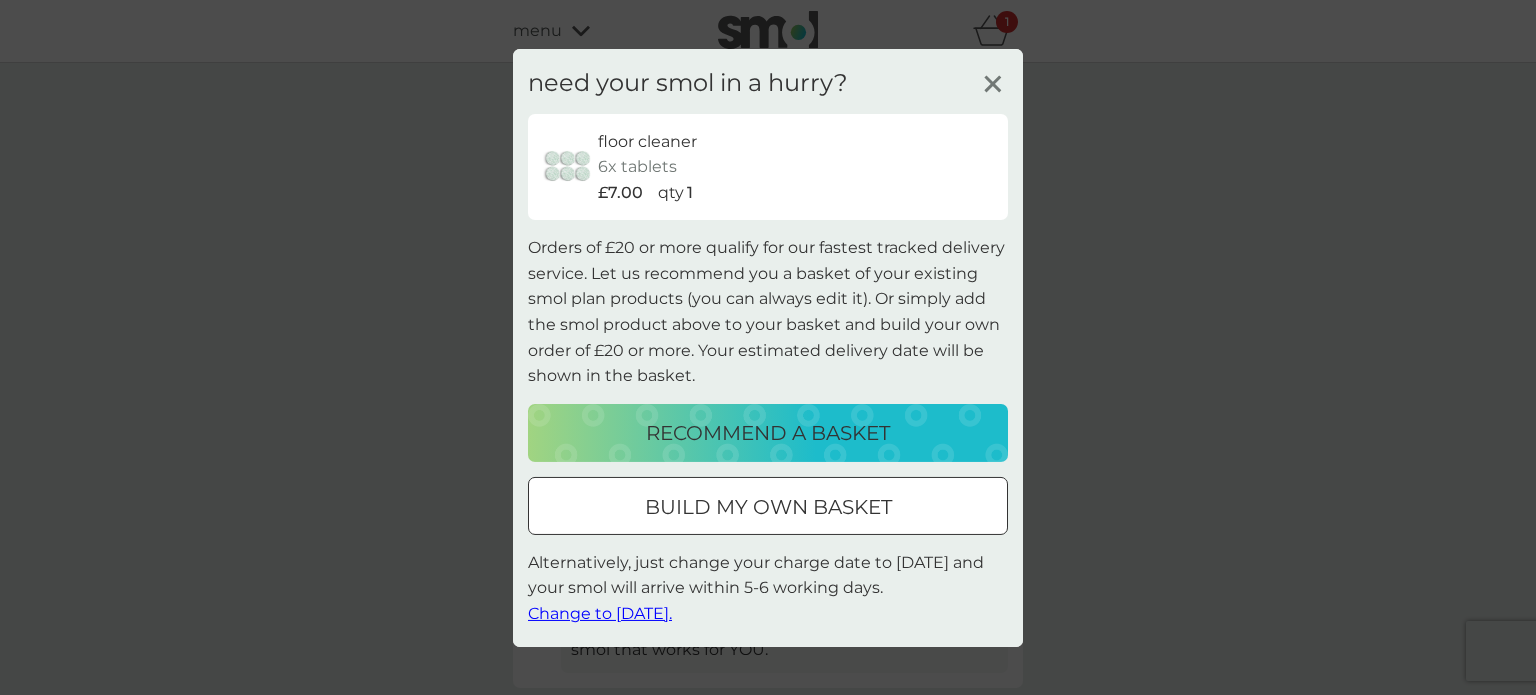 click on "build my own basket" at bounding box center [768, 507] 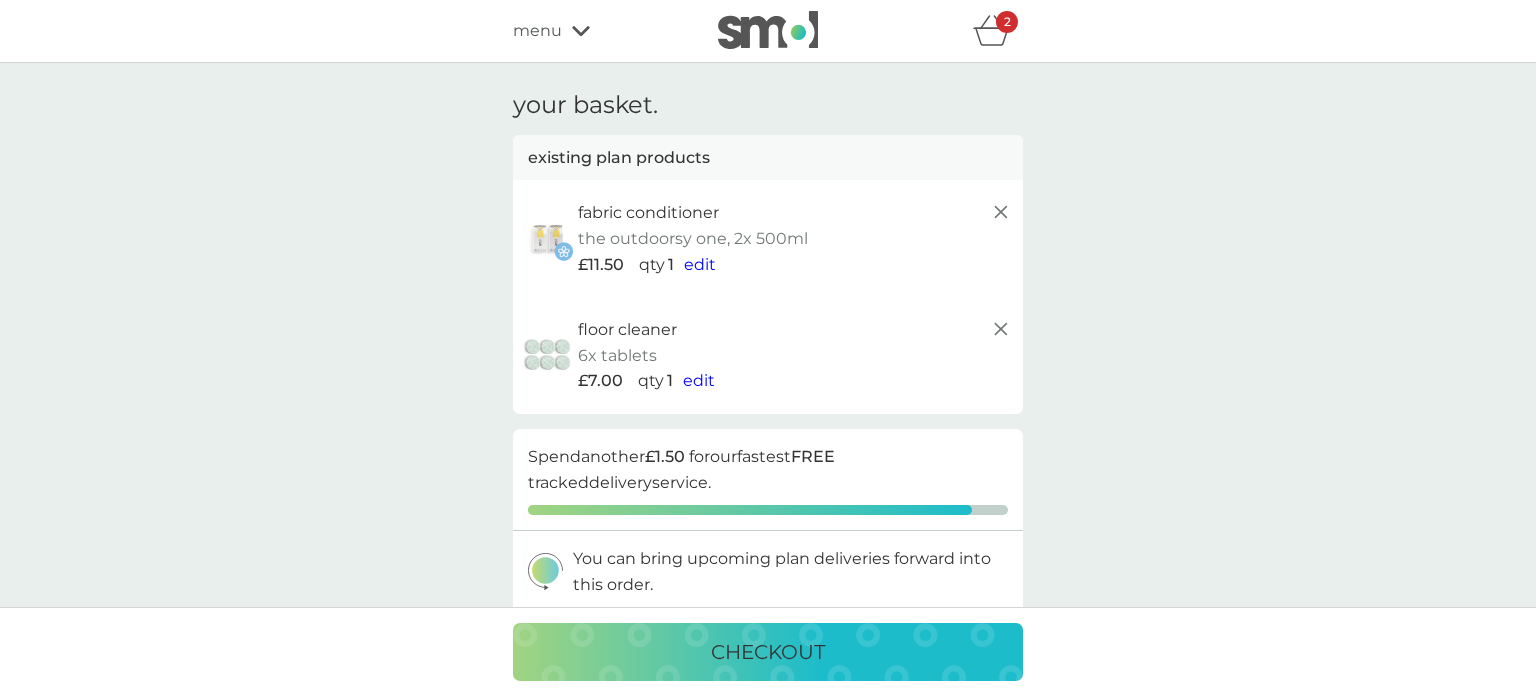 click on "menu" at bounding box center (598, 31) 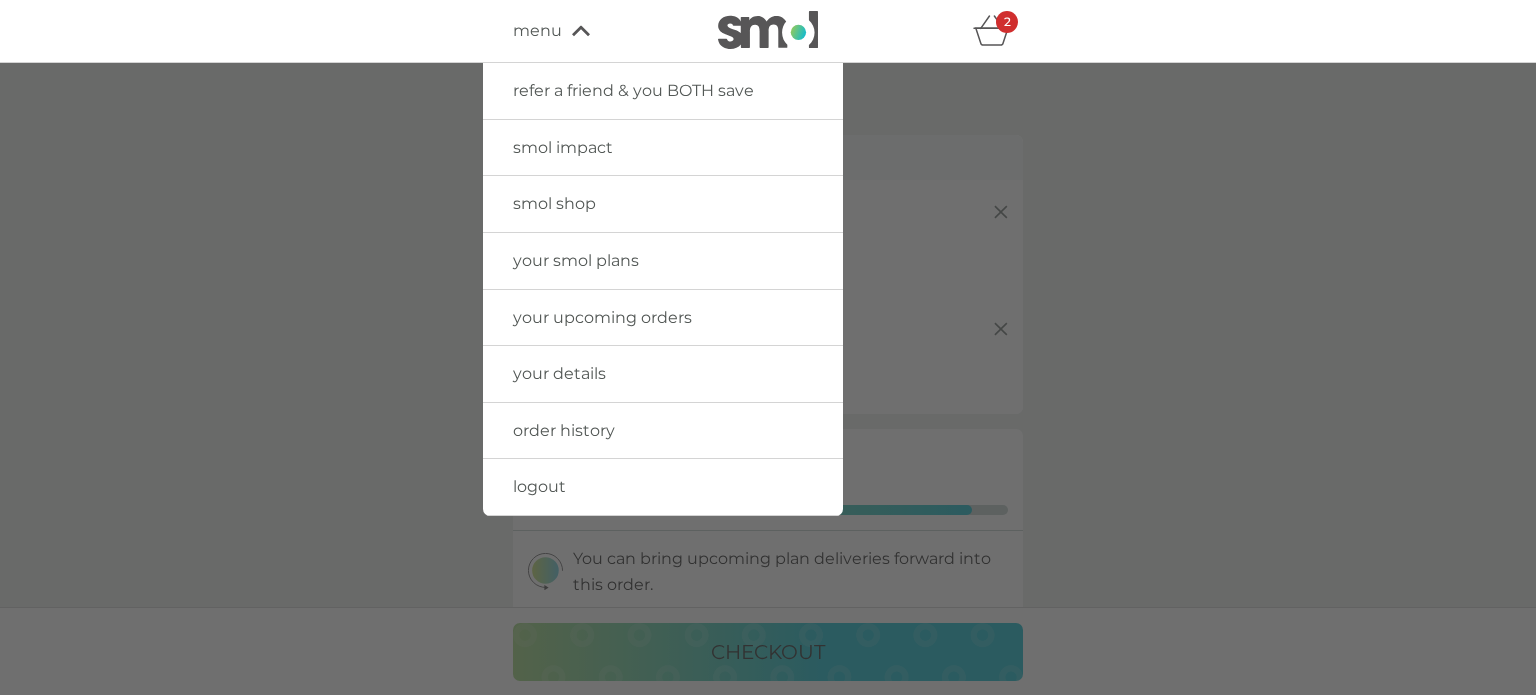 click on "smol shop" at bounding box center (554, 203) 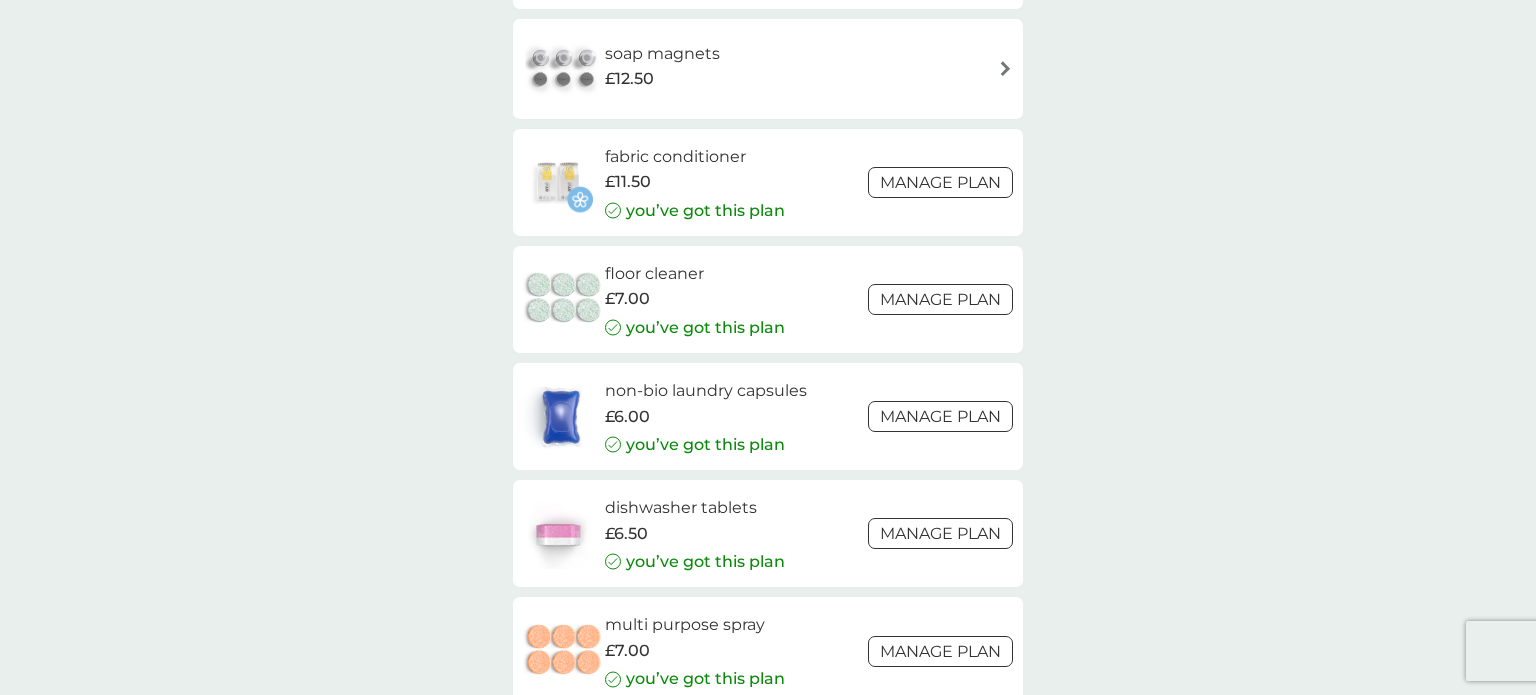 scroll, scrollTop: 2560, scrollLeft: 0, axis: vertical 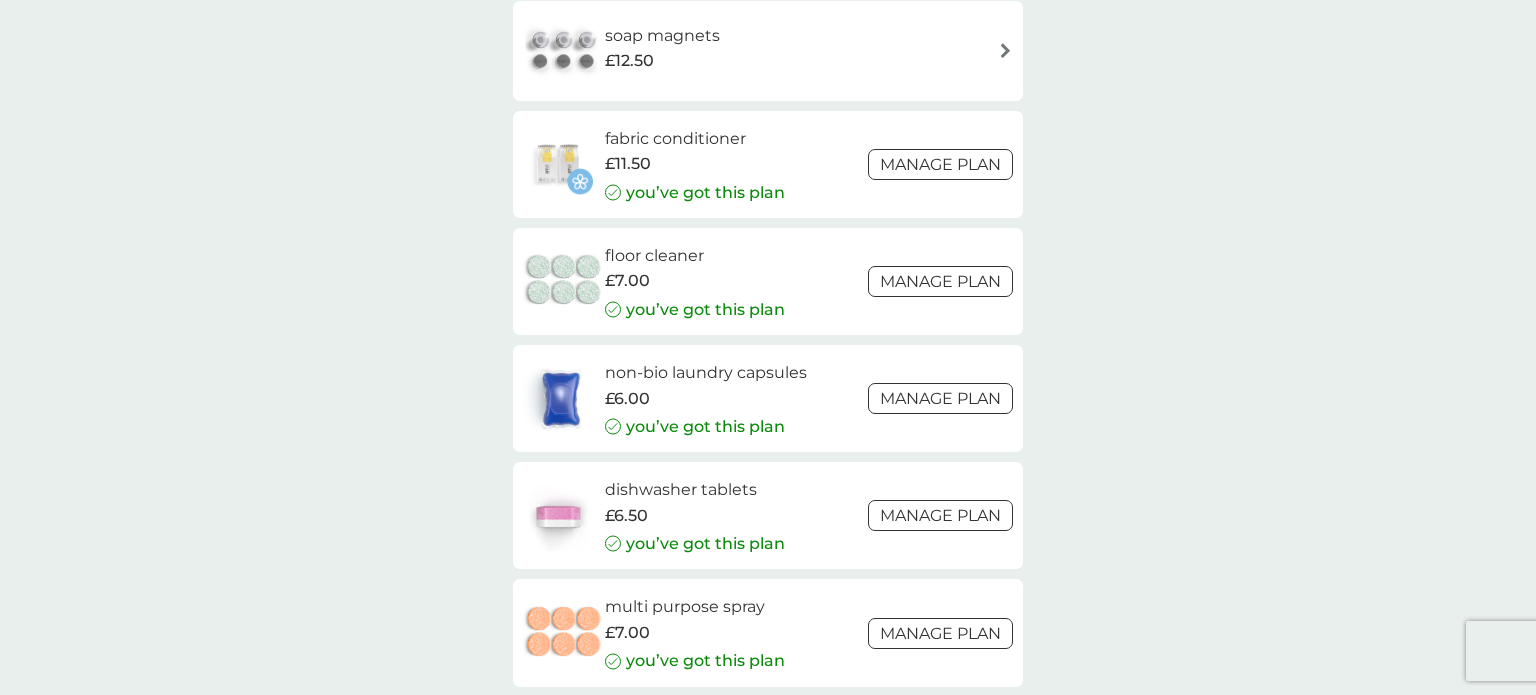 click on "Manage plan" at bounding box center [940, 398] 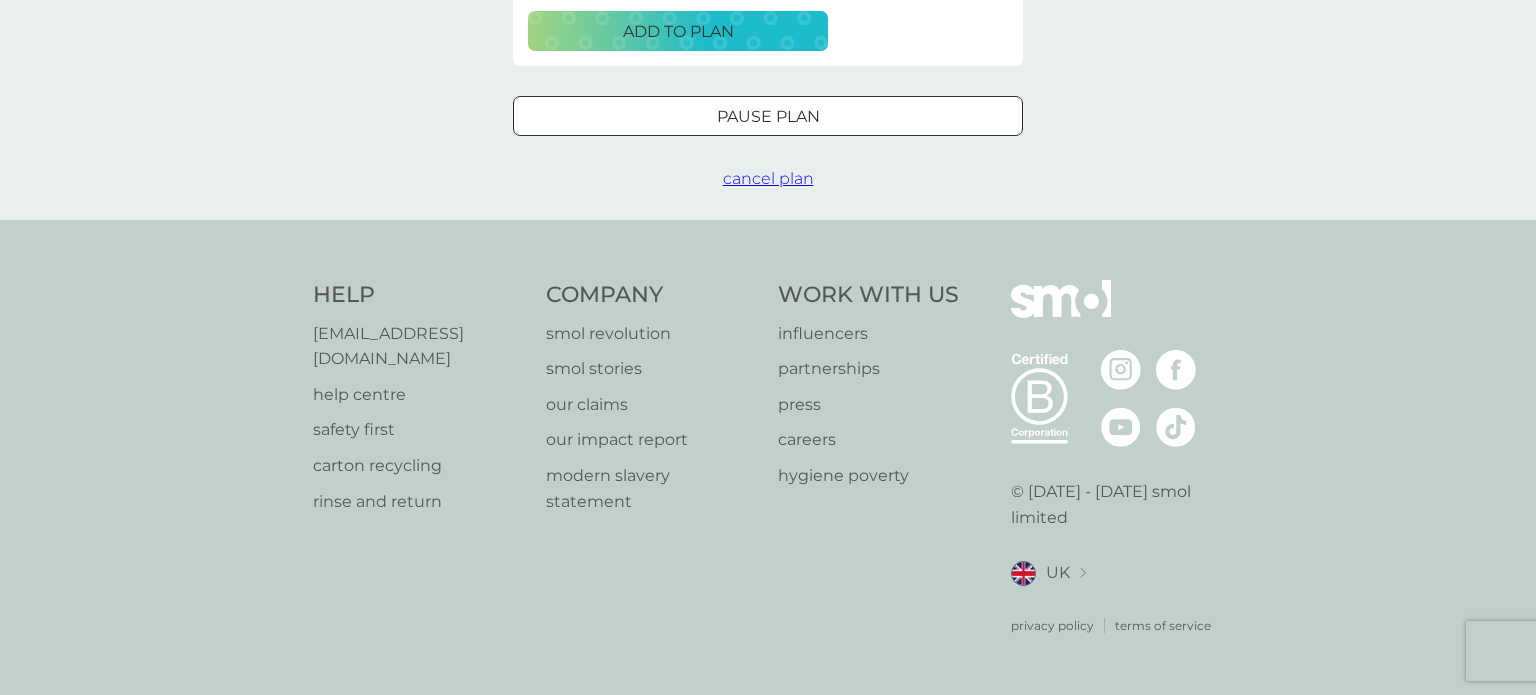 scroll, scrollTop: 0, scrollLeft: 0, axis: both 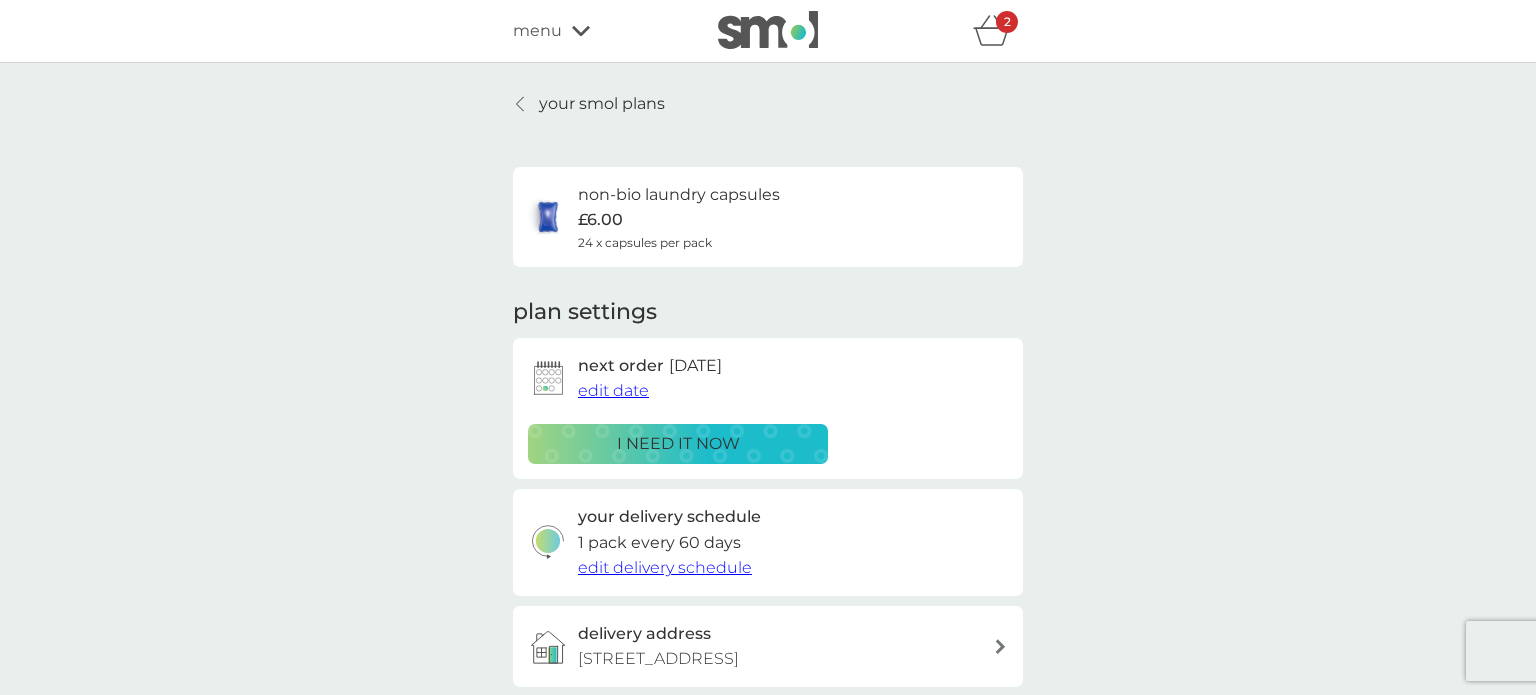 click on "i need it now" at bounding box center [678, 444] 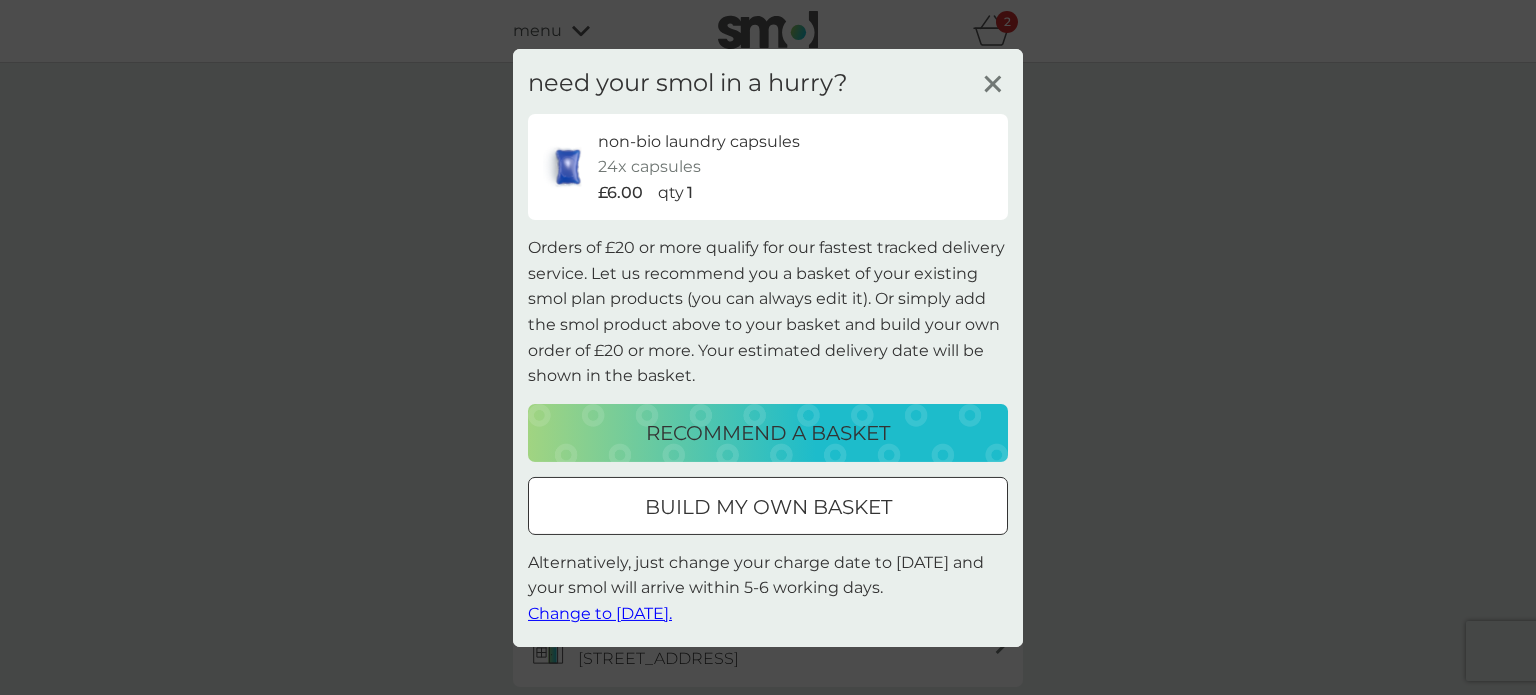 click on "build my own basket" at bounding box center (768, 507) 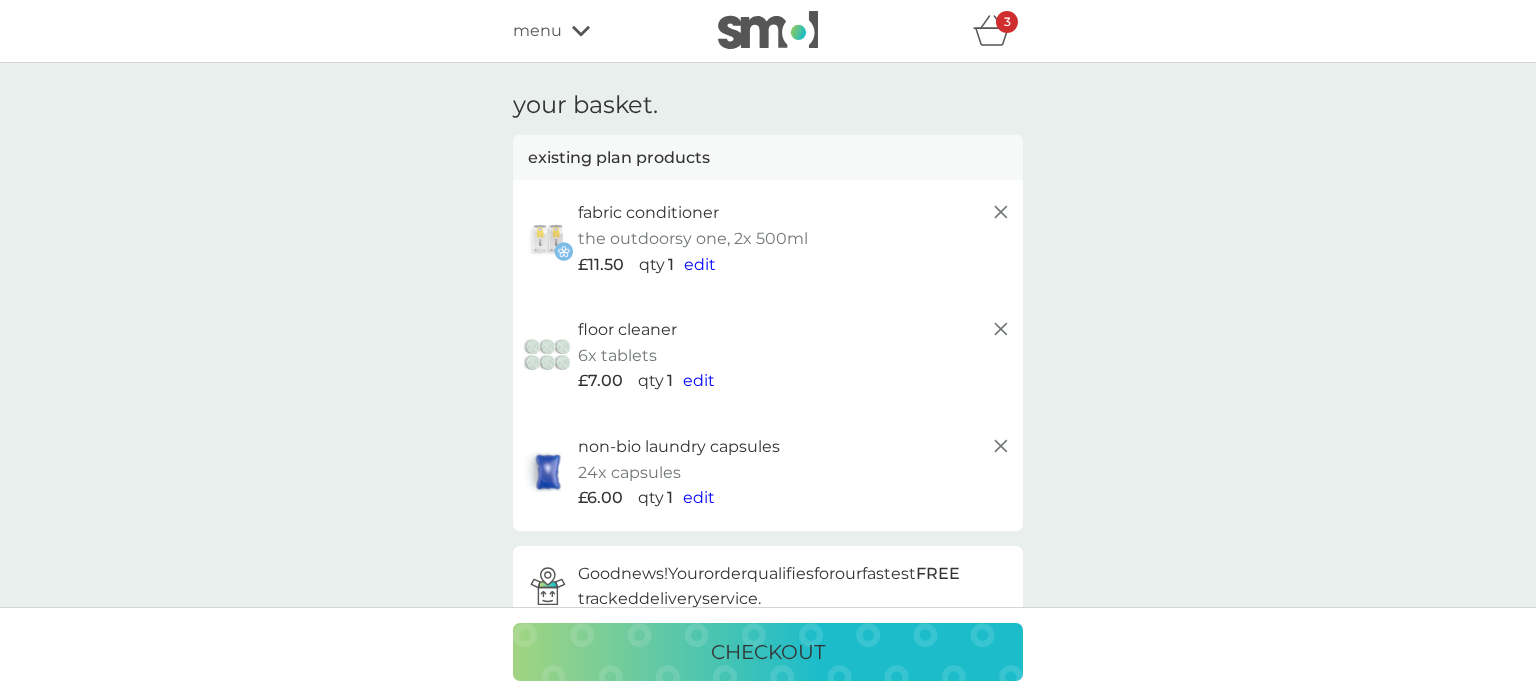 click on "checkout" at bounding box center (768, 652) 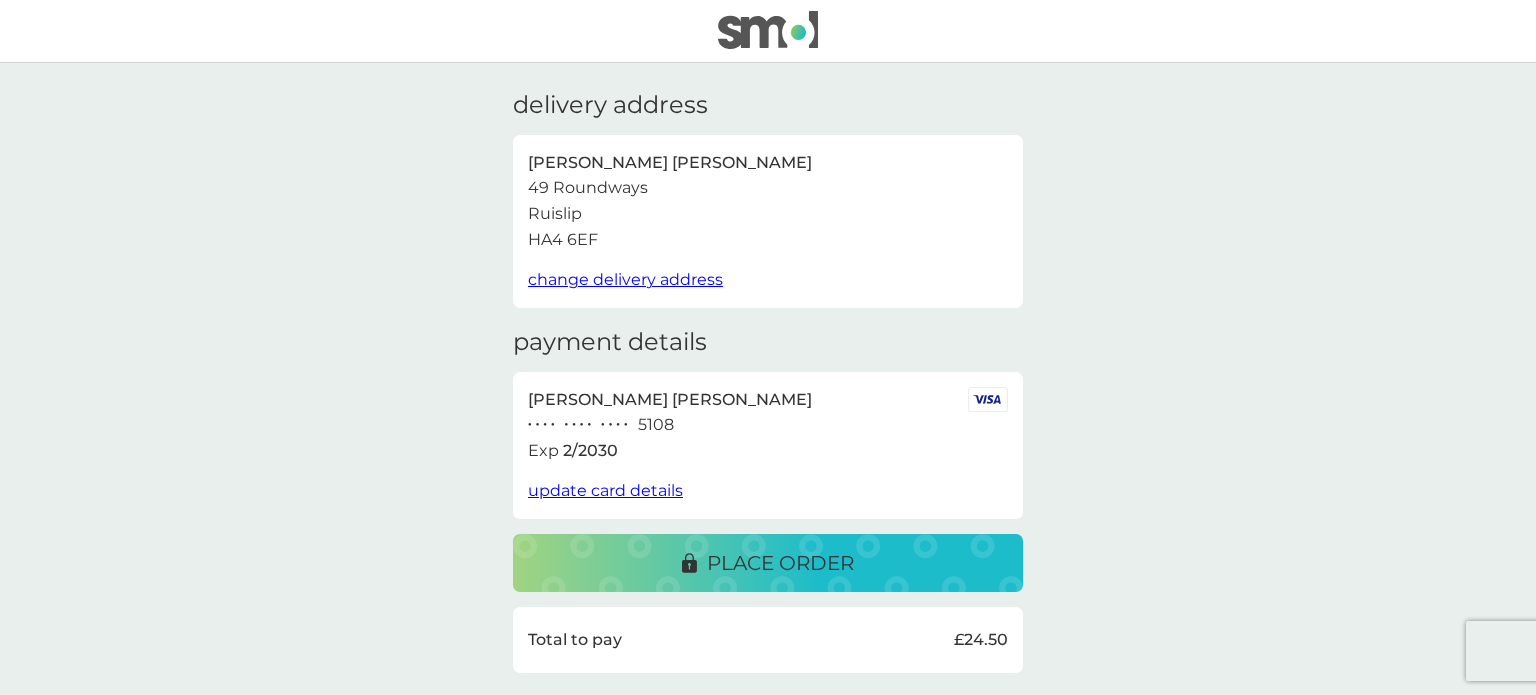 click on "place order" at bounding box center [768, 563] 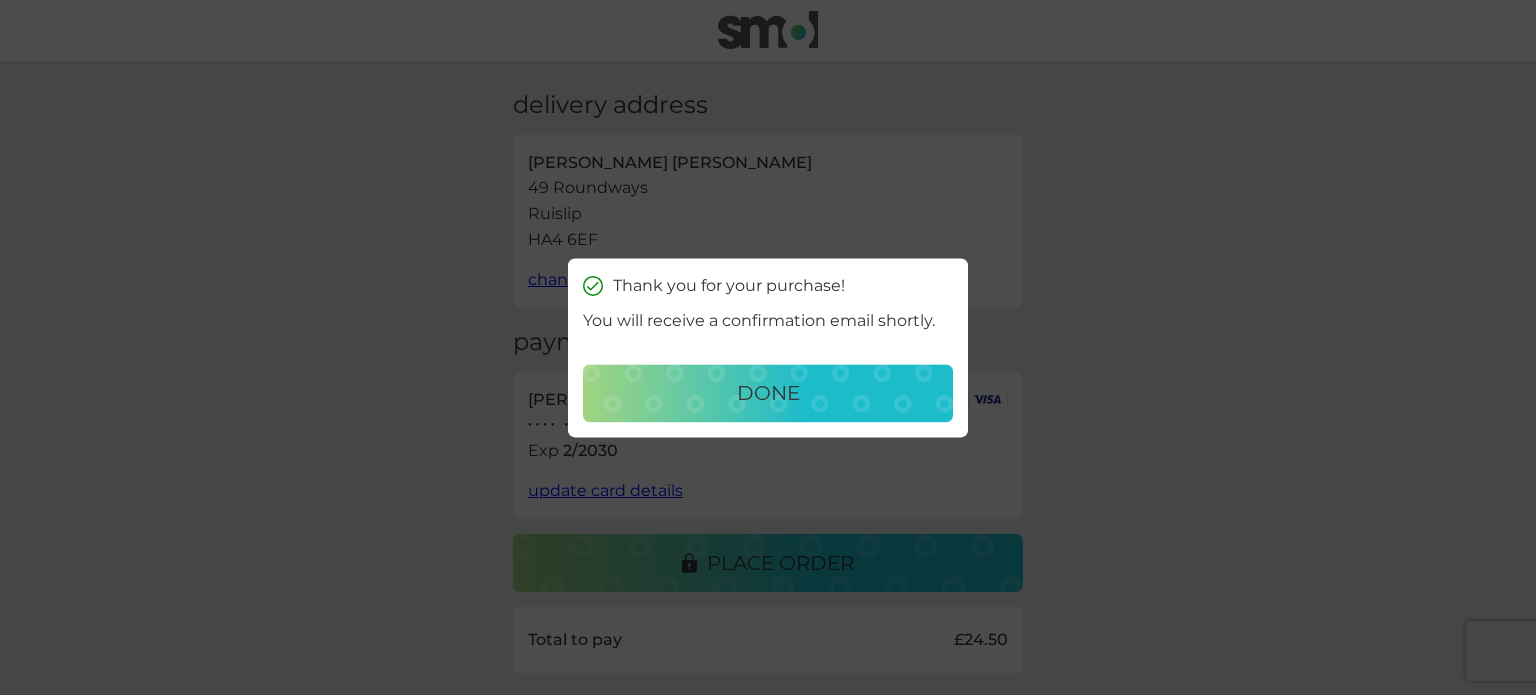 click on "done" at bounding box center (768, 393) 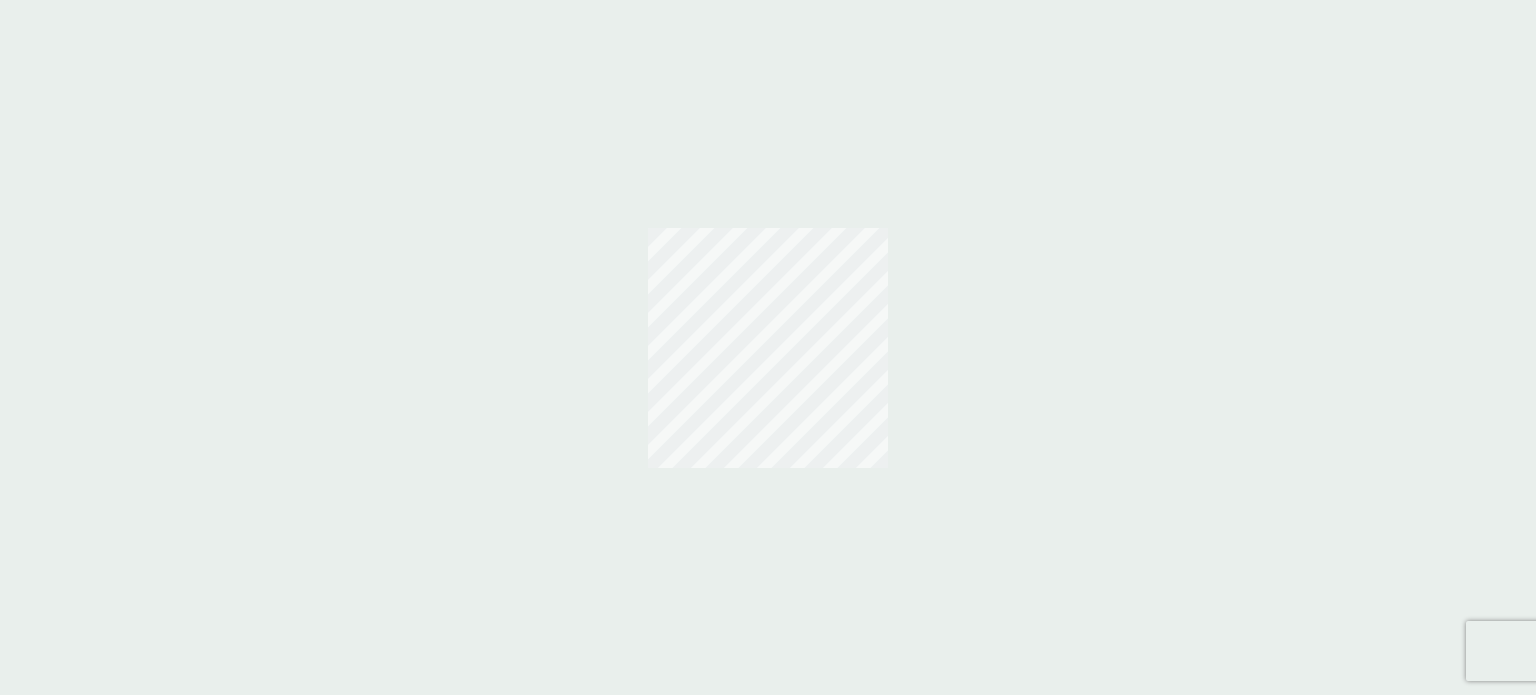 scroll, scrollTop: 0, scrollLeft: 0, axis: both 